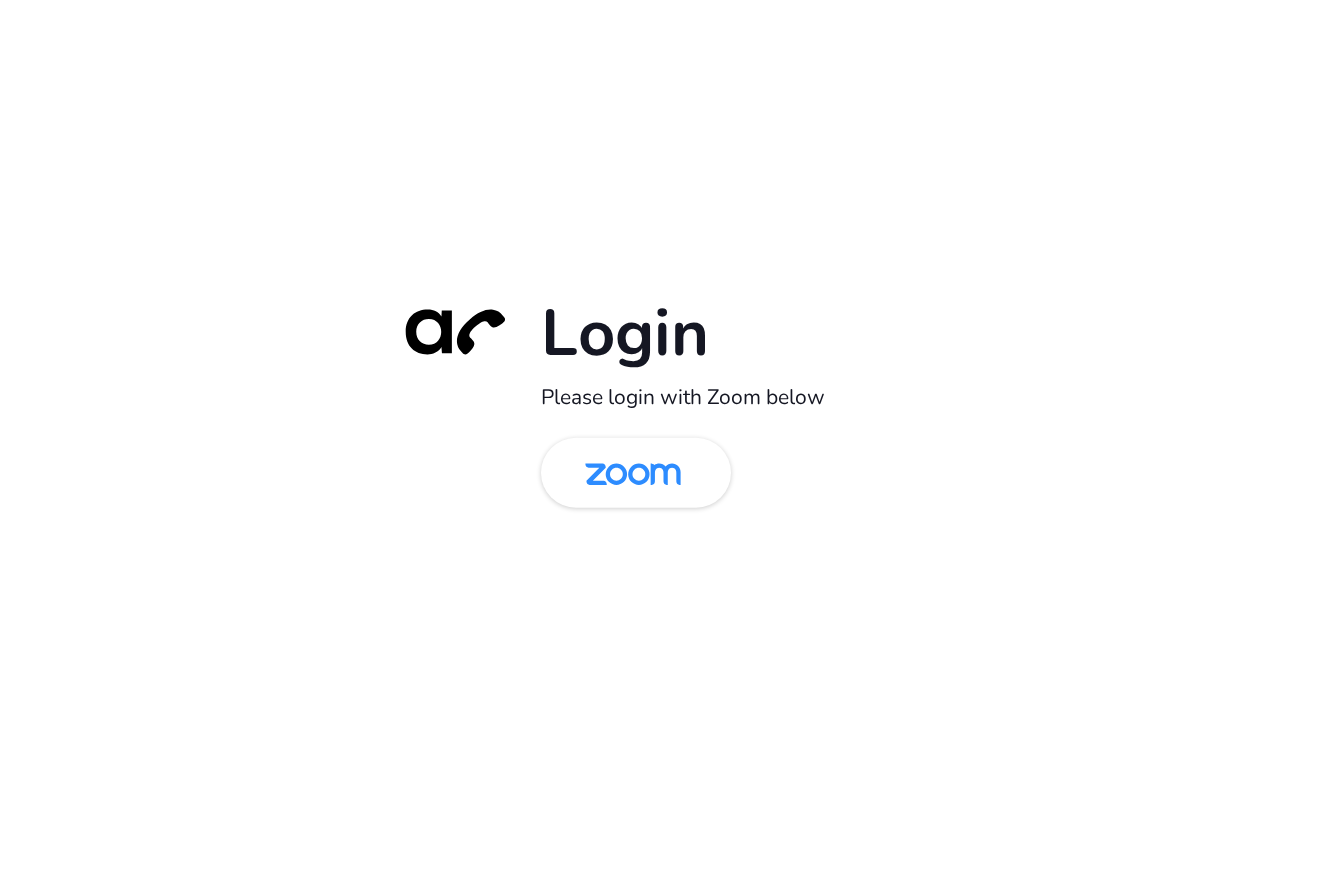 scroll, scrollTop: 0, scrollLeft: 0, axis: both 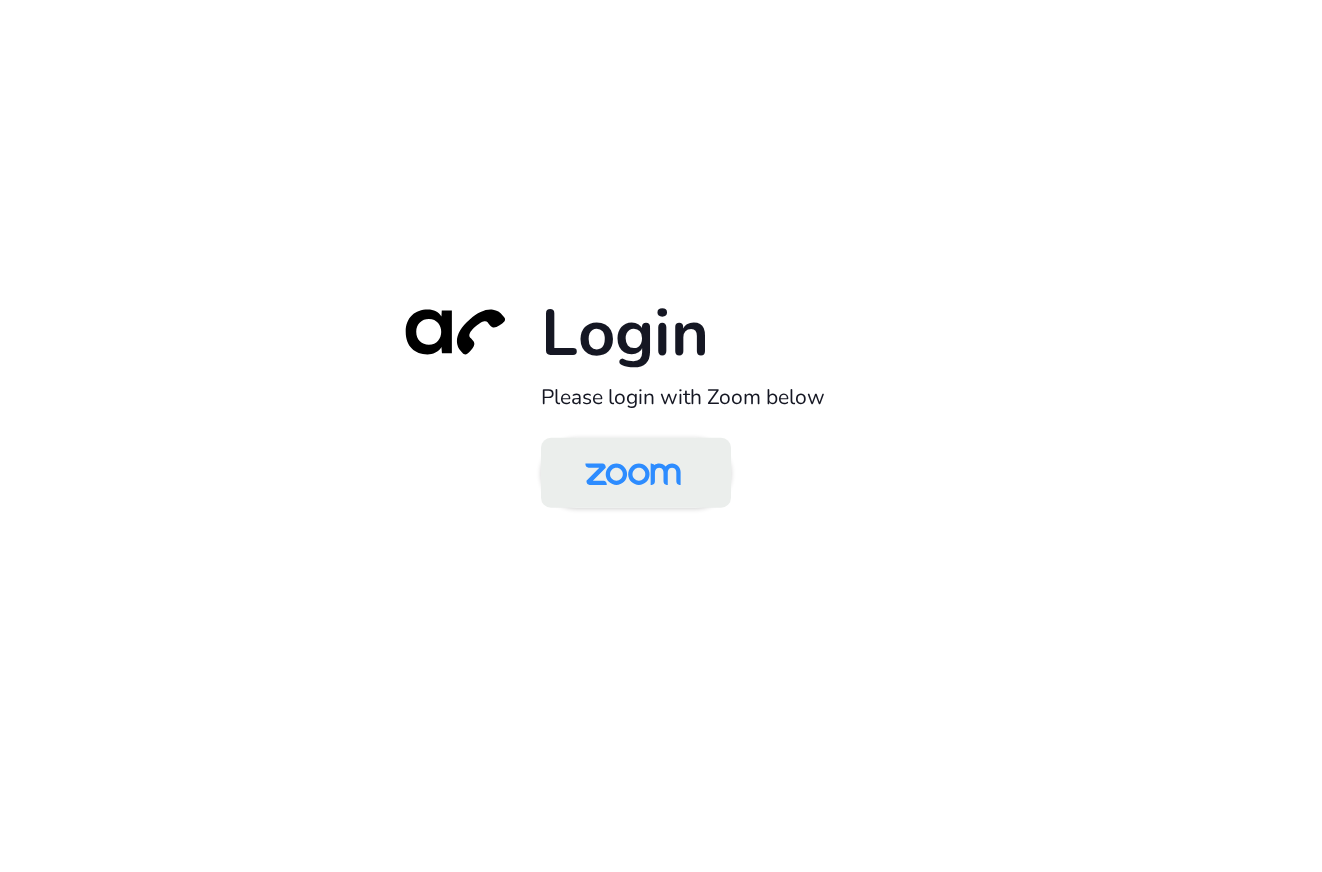 click at bounding box center (633, 474) 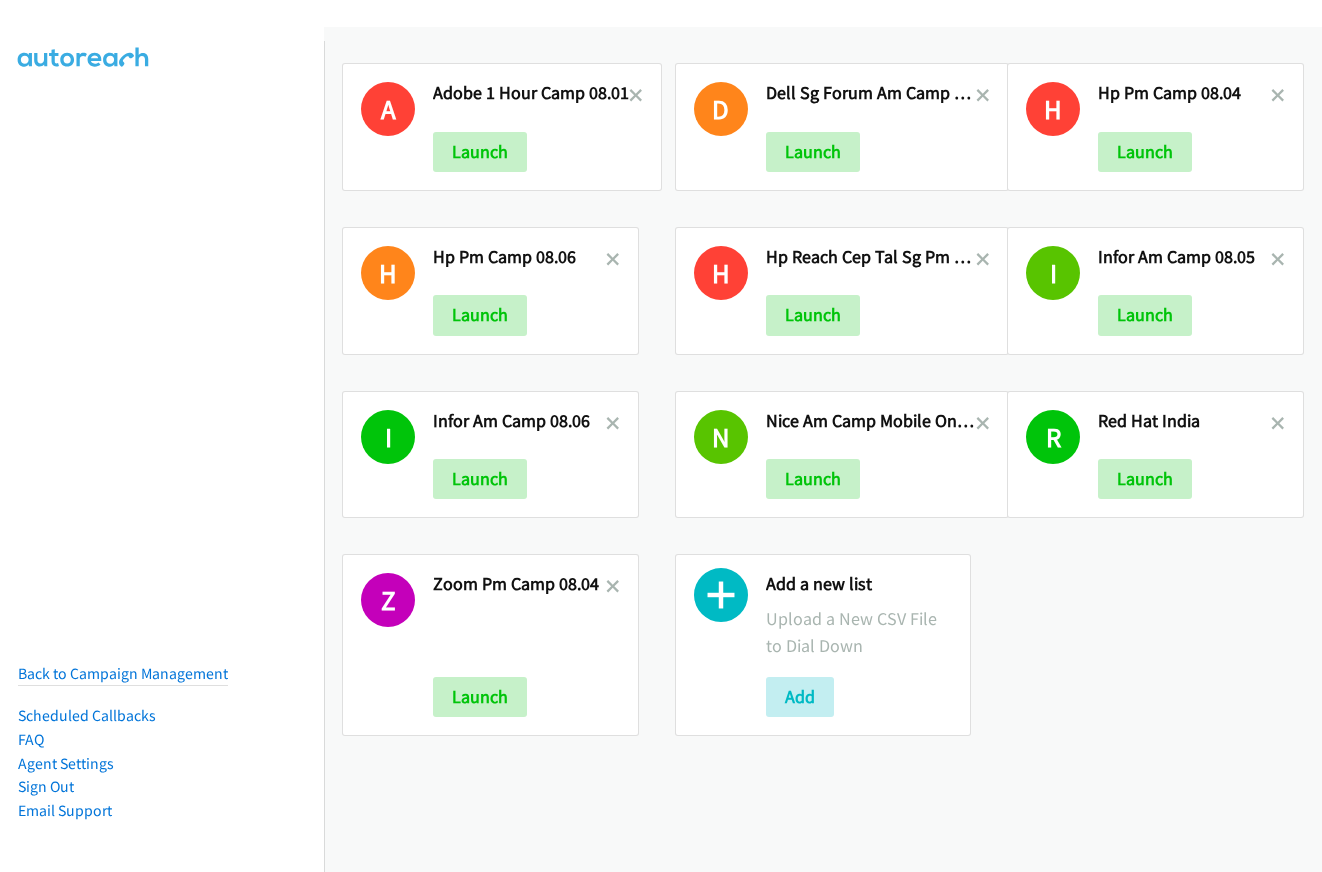 scroll, scrollTop: 0, scrollLeft: 0, axis: both 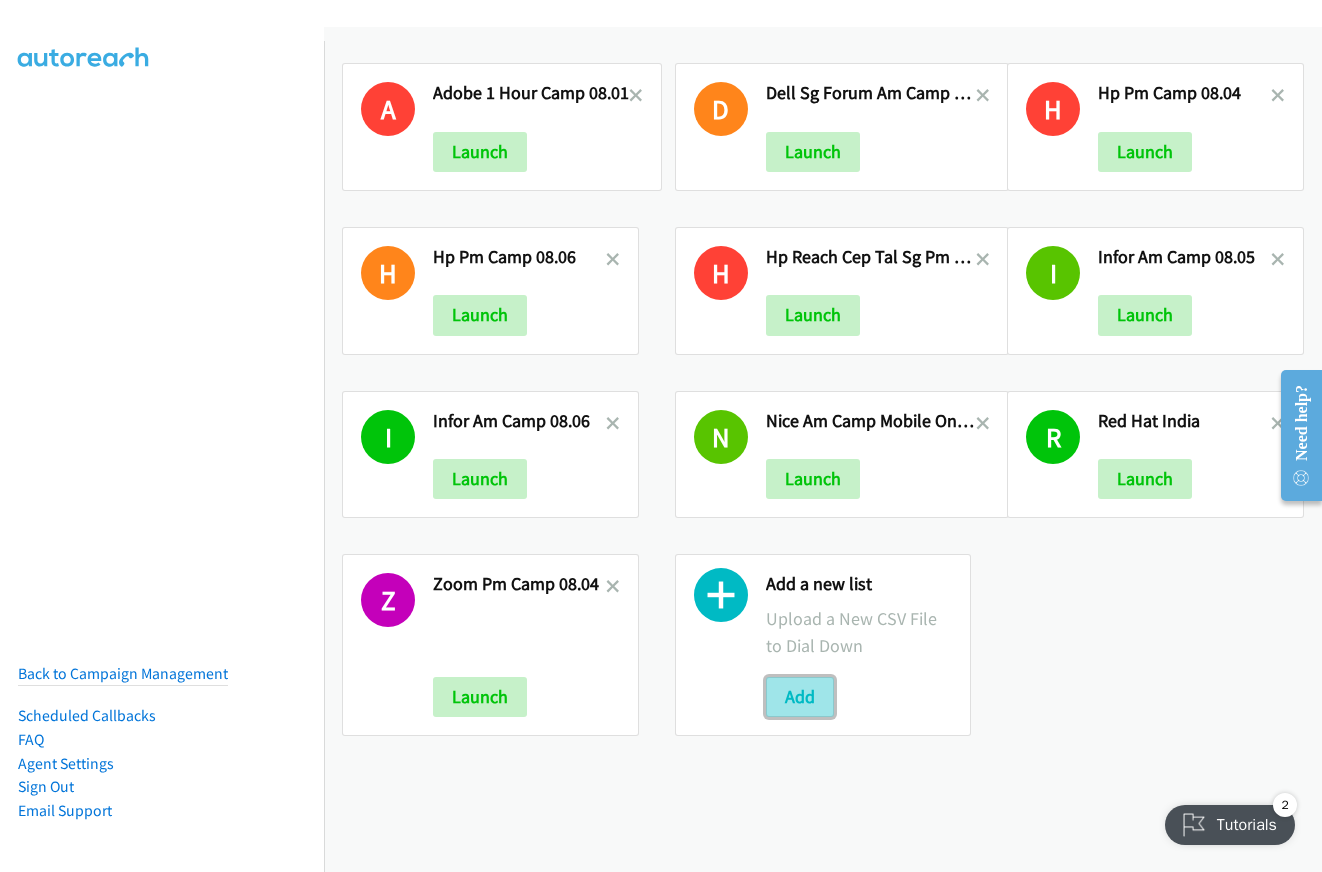 click on "Add" at bounding box center [800, 697] 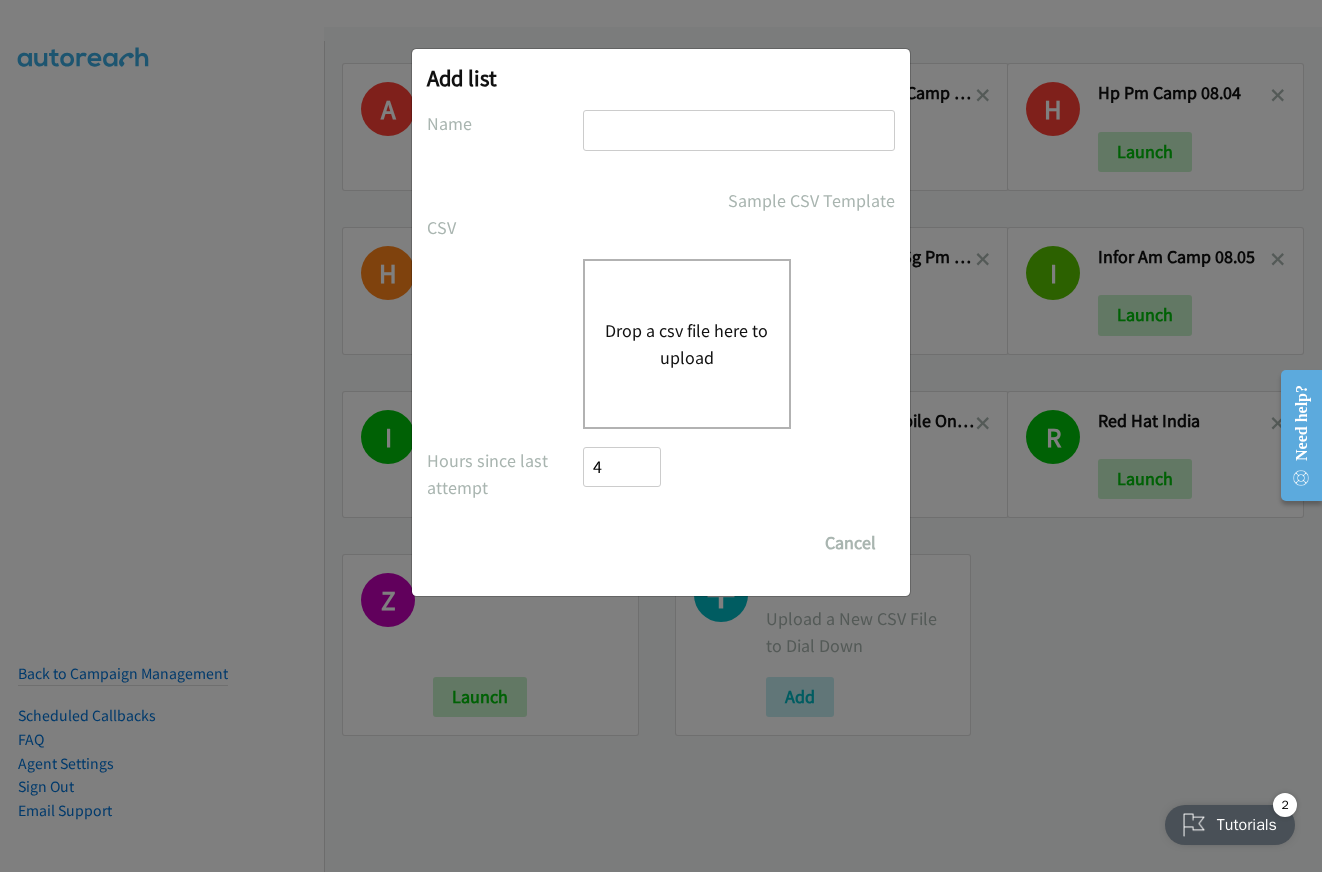 click on "Drop a csv file here to upload" at bounding box center (687, 344) 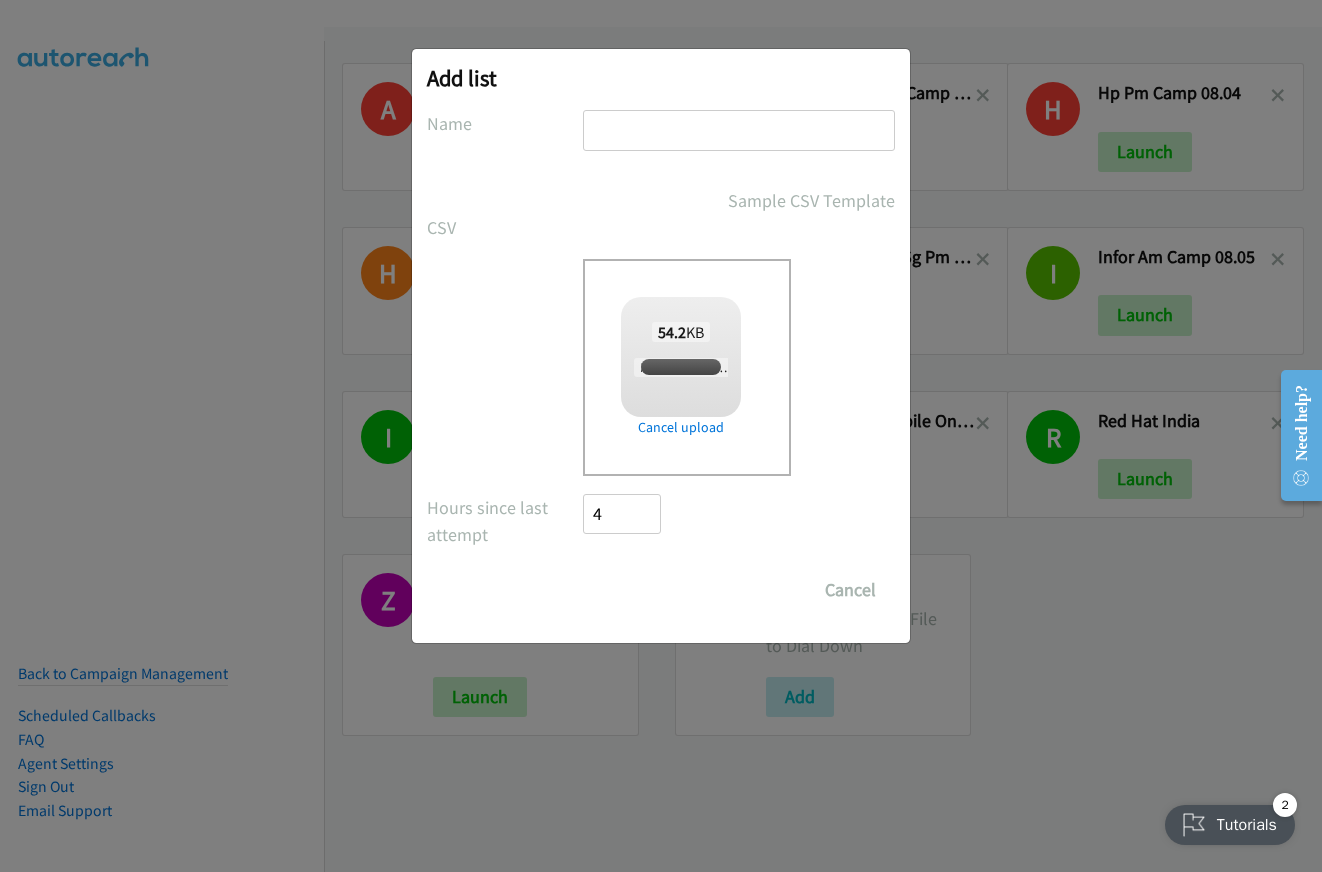 checkbox on "true" 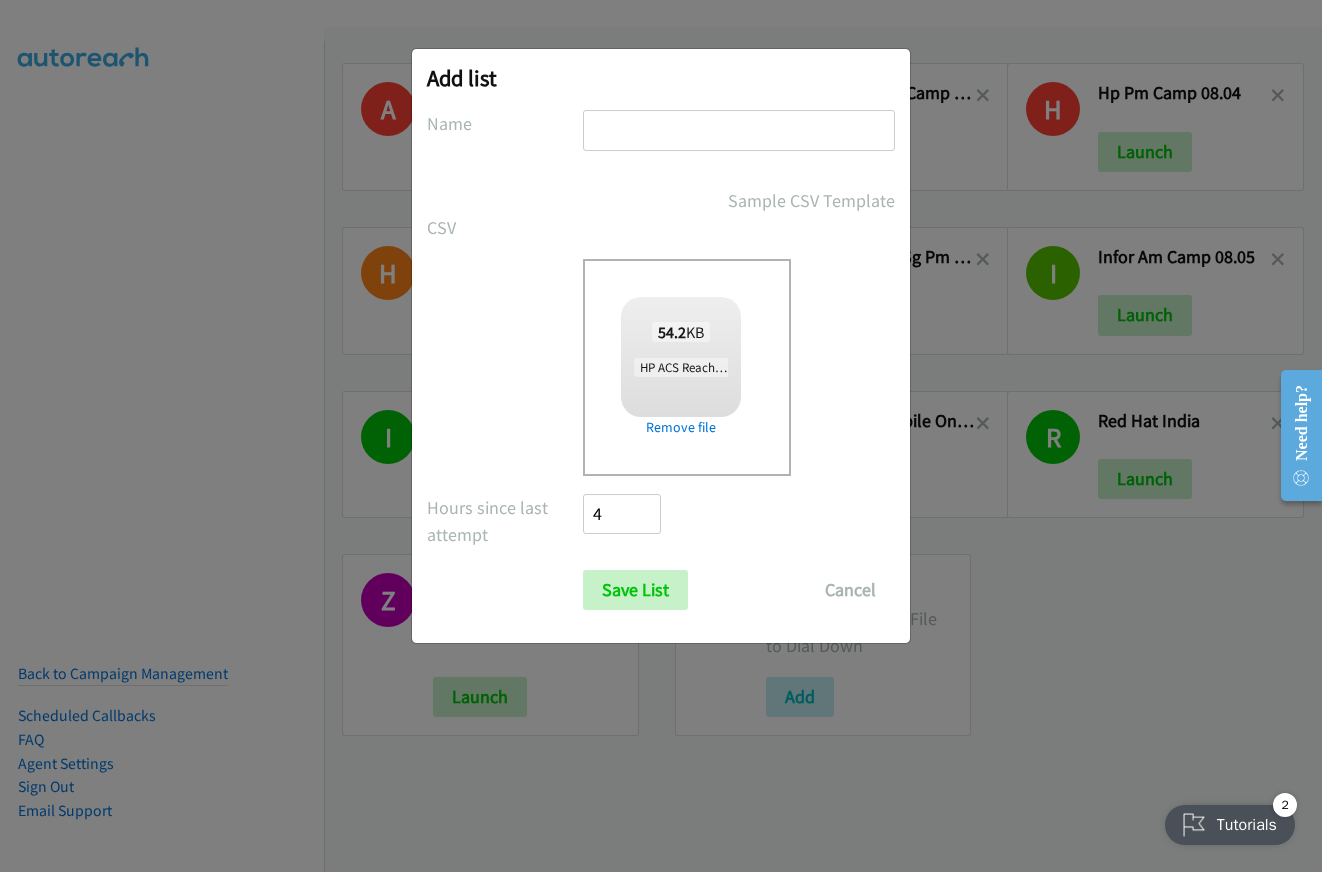 click at bounding box center [739, 130] 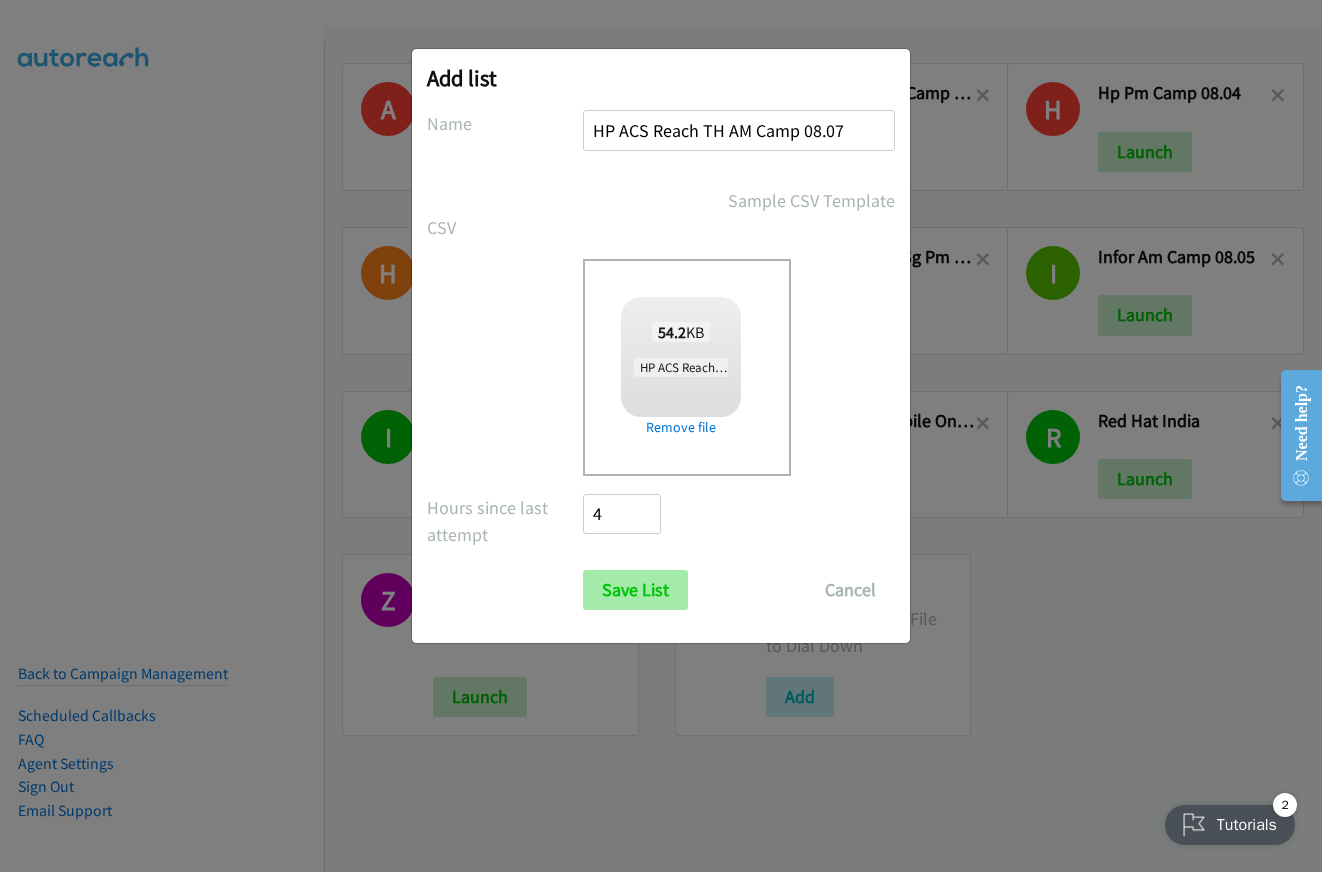 type on "HP ACS Reach TH AM Camp 08.07" 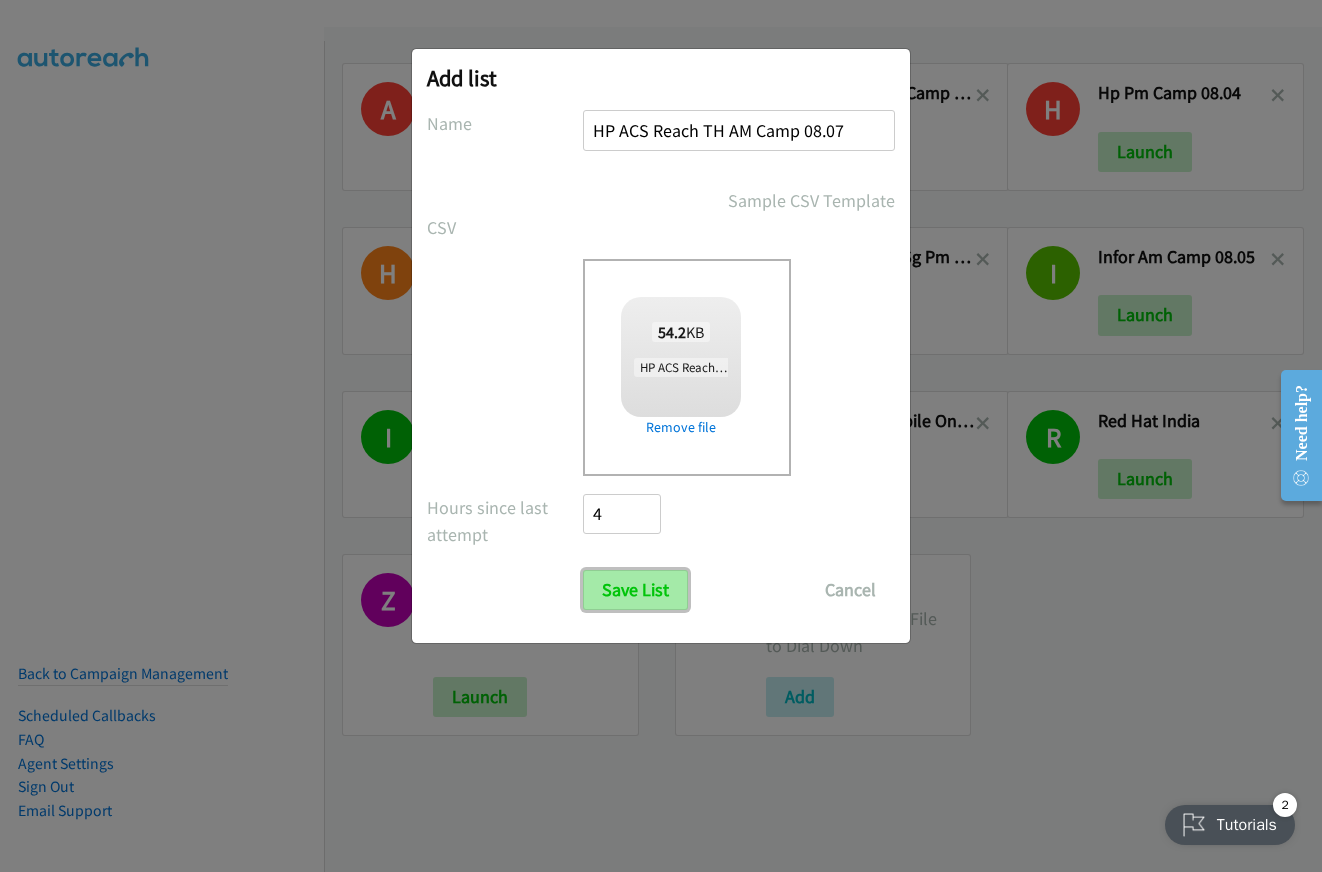 click on "Save List" at bounding box center [635, 590] 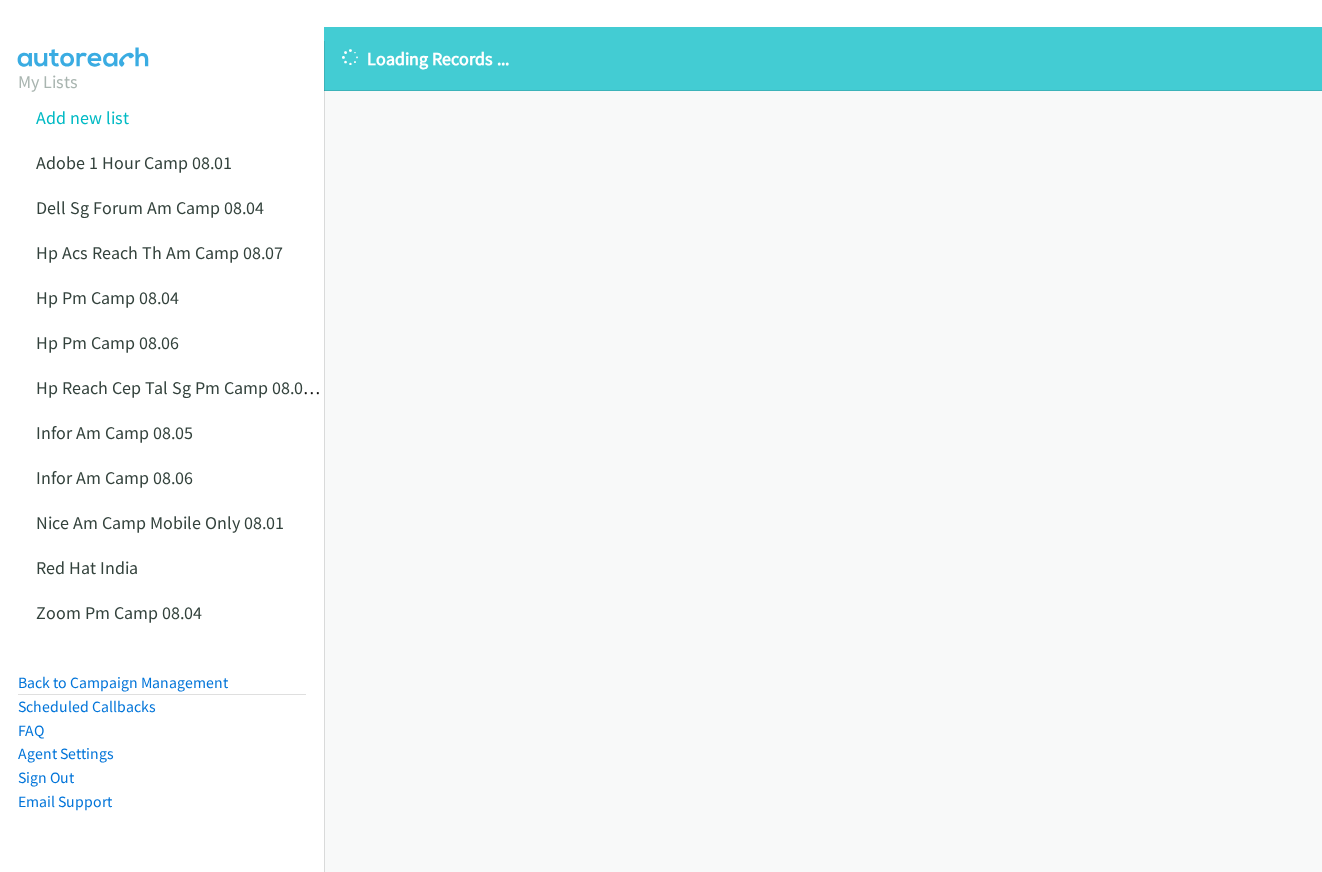 scroll, scrollTop: 0, scrollLeft: 0, axis: both 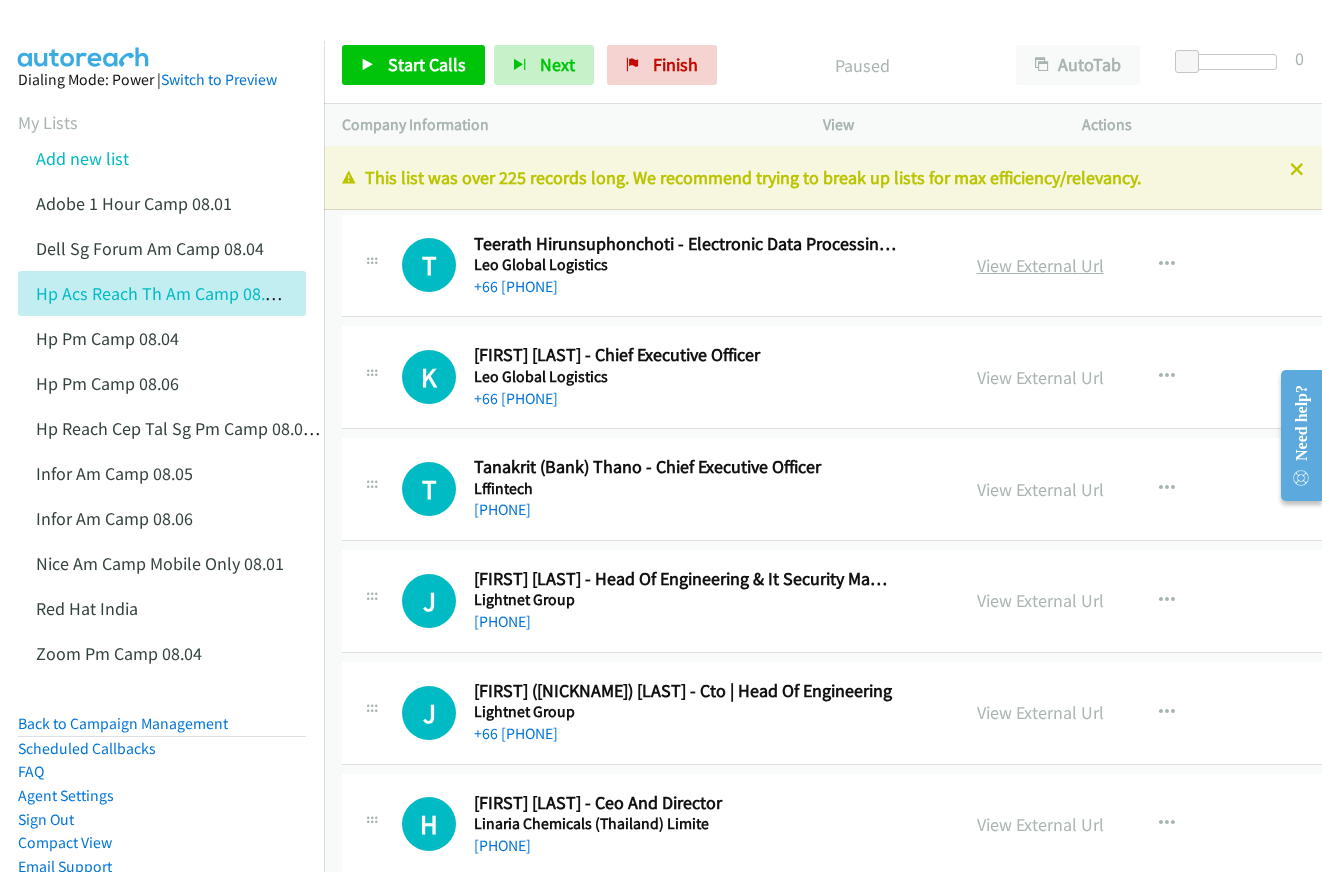 click on "View External Url" at bounding box center (1040, 265) 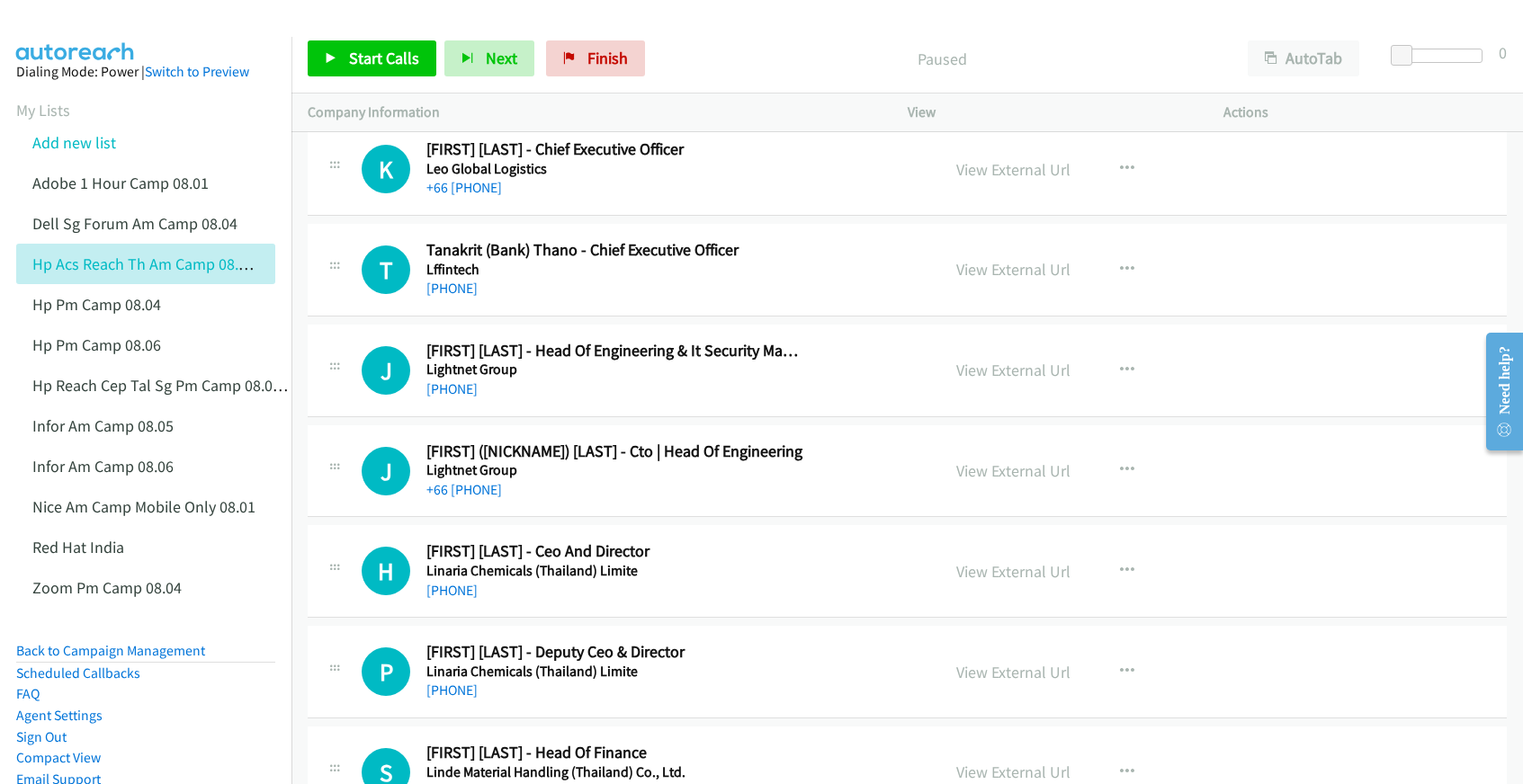 scroll, scrollTop: 180, scrollLeft: 0, axis: vertical 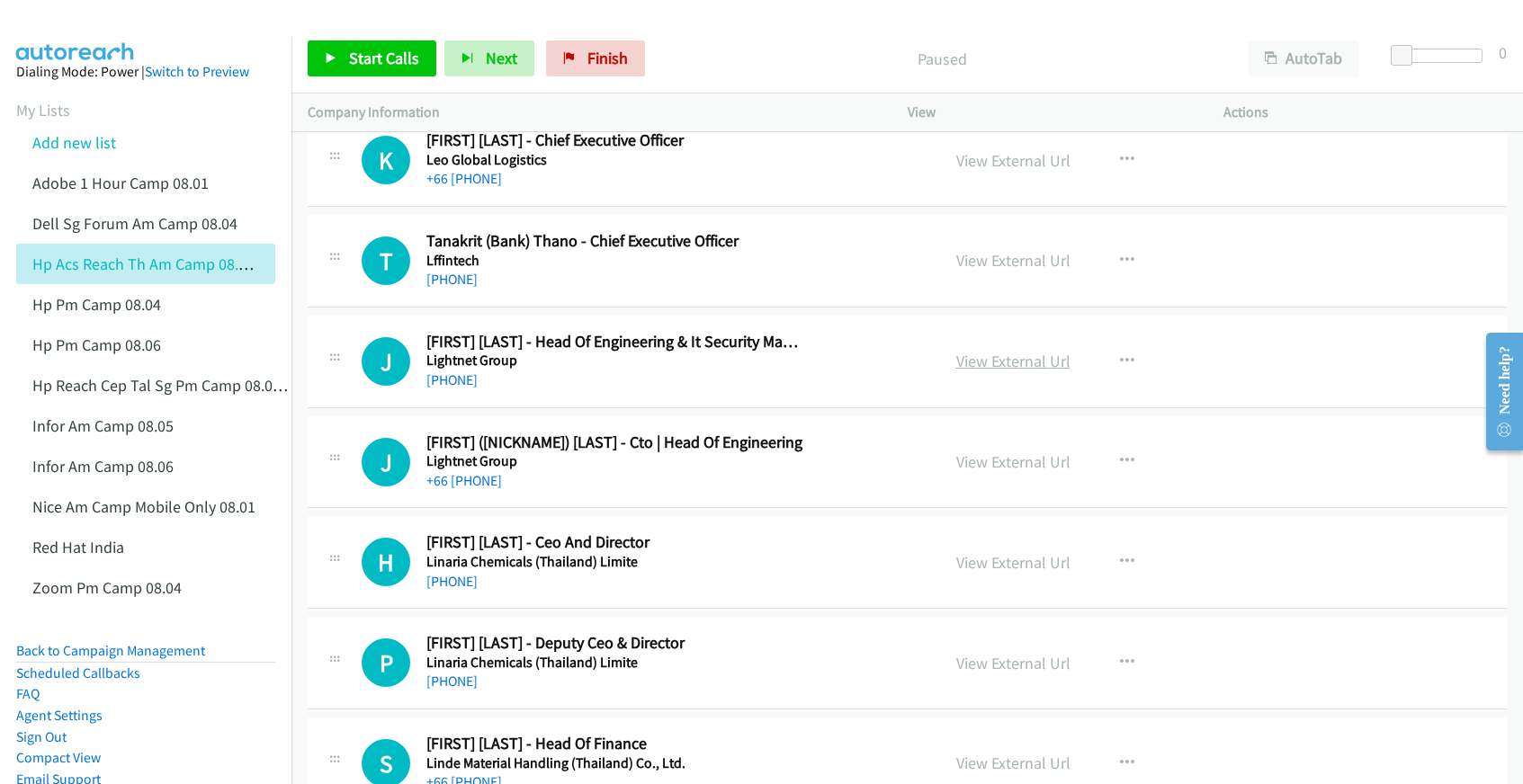 click on "View External Url" at bounding box center (1013, 361) 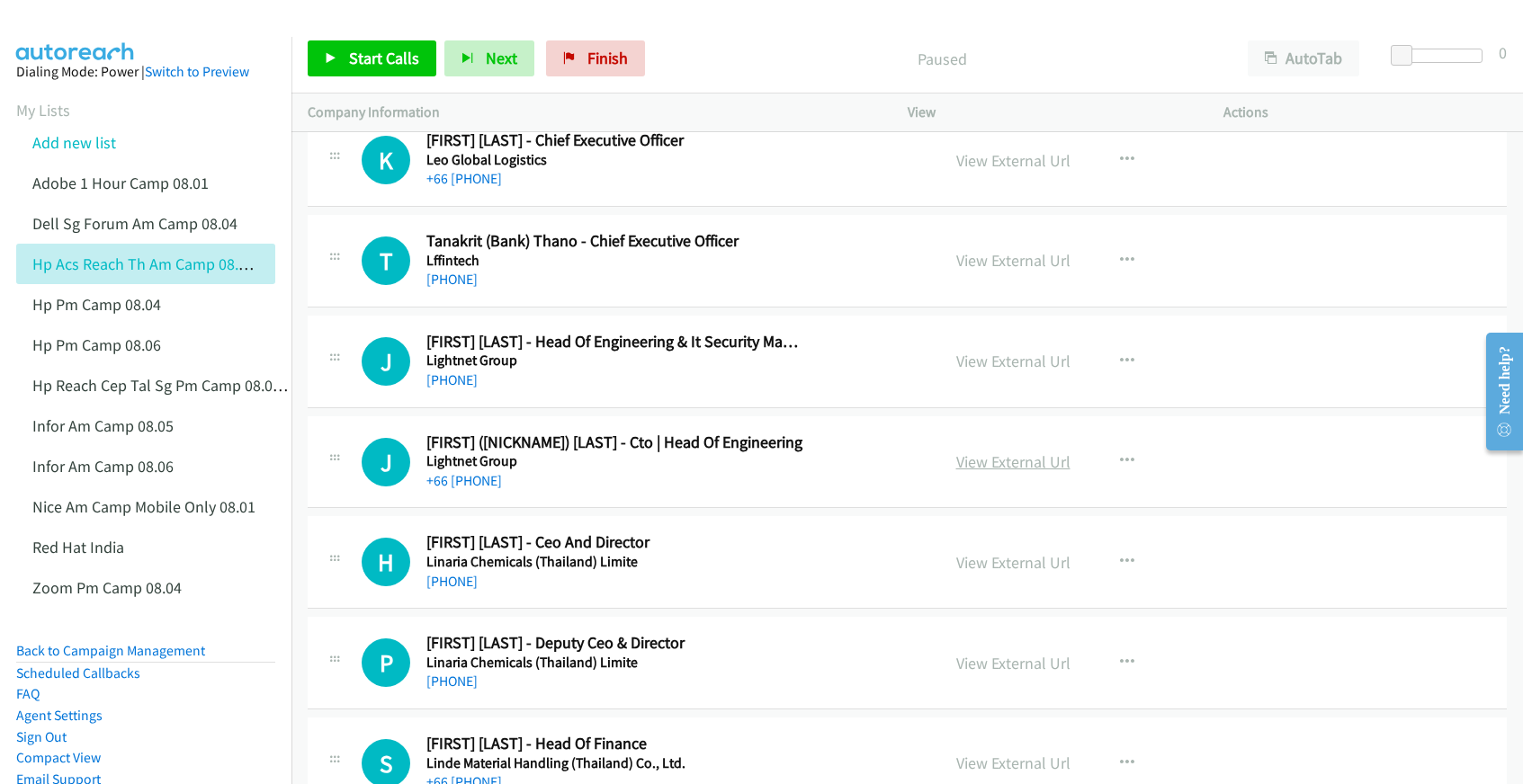 click on "View External Url" at bounding box center (1013, 461) 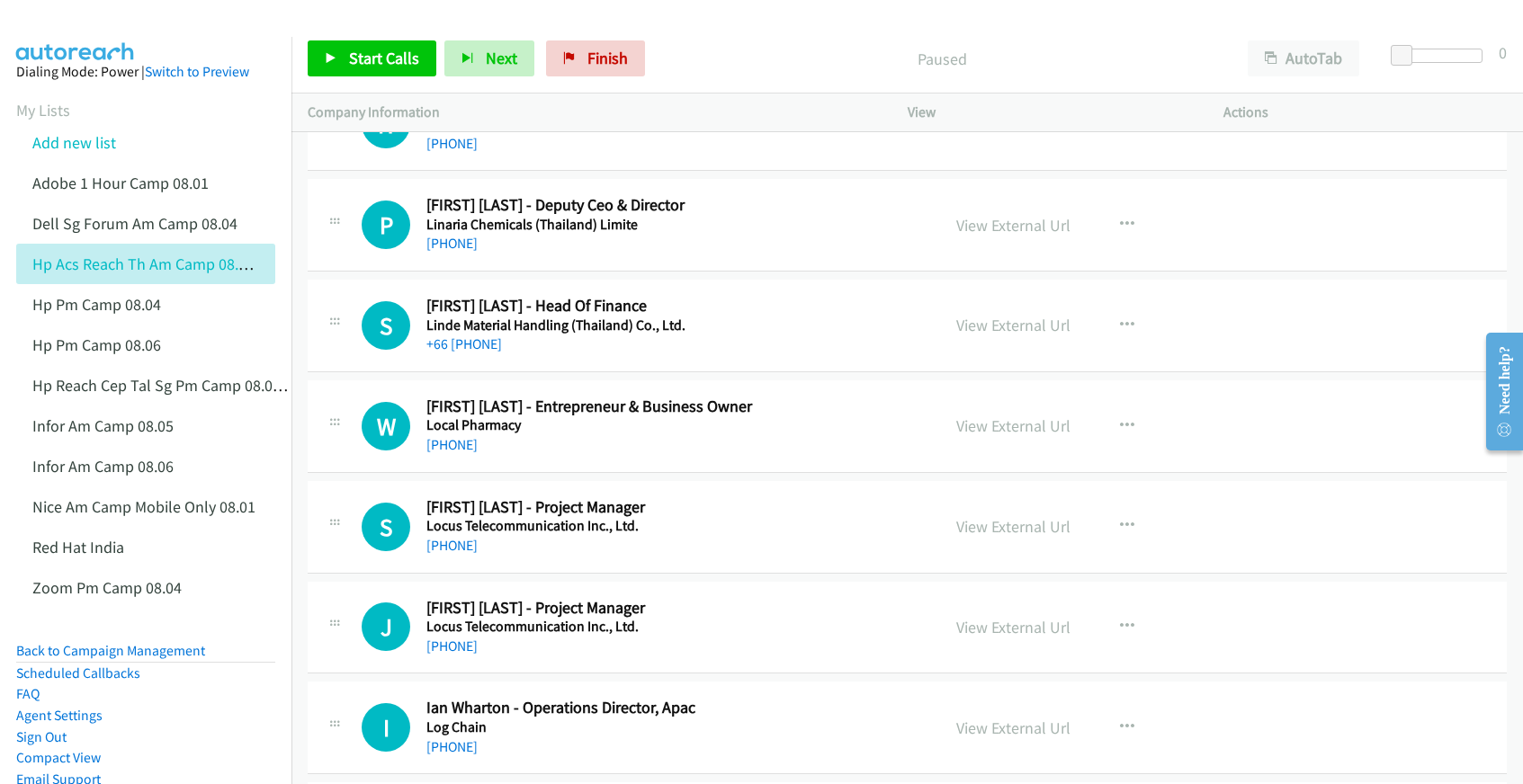scroll, scrollTop: 629, scrollLeft: 0, axis: vertical 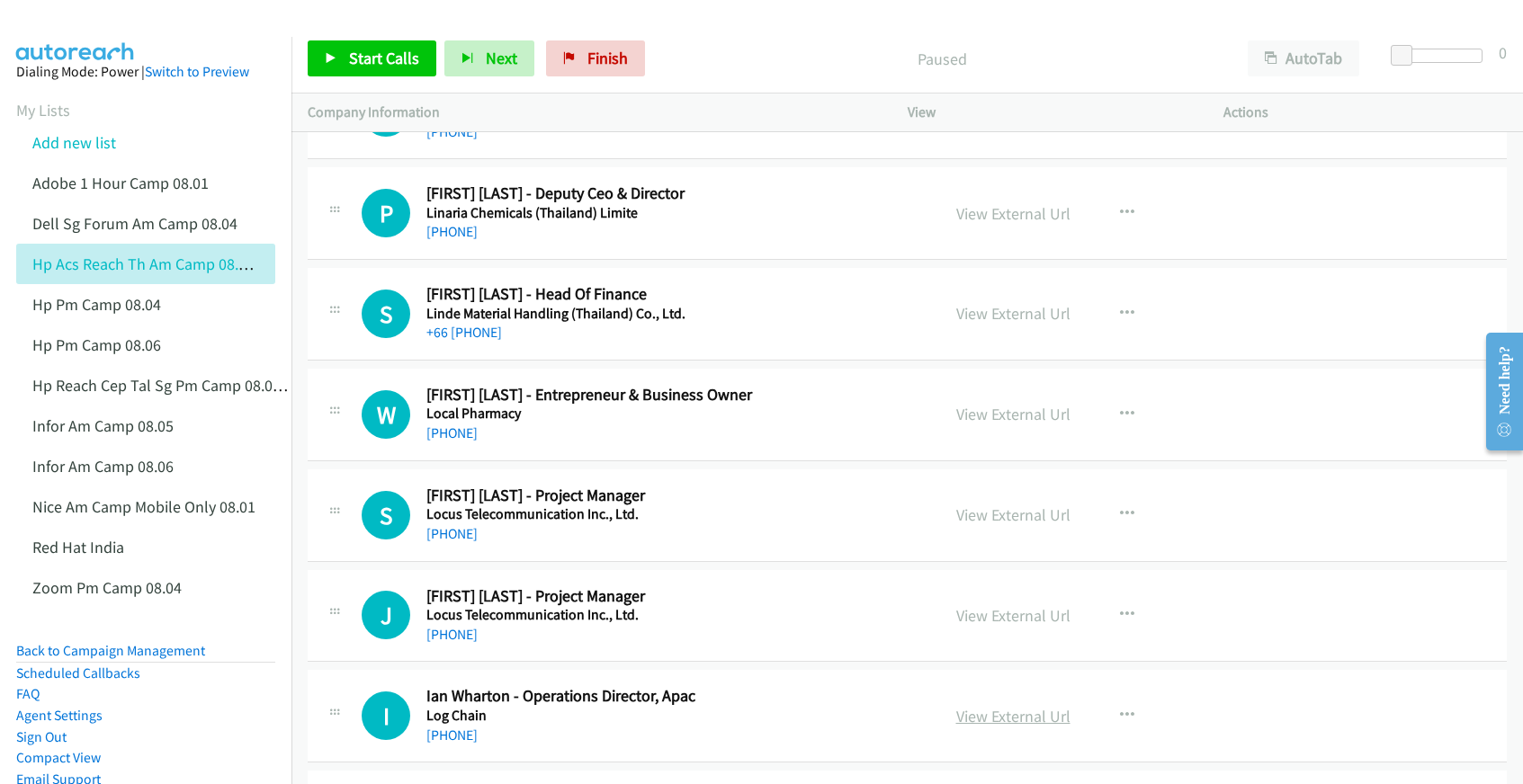 click on "View External Url" at bounding box center [1013, 716] 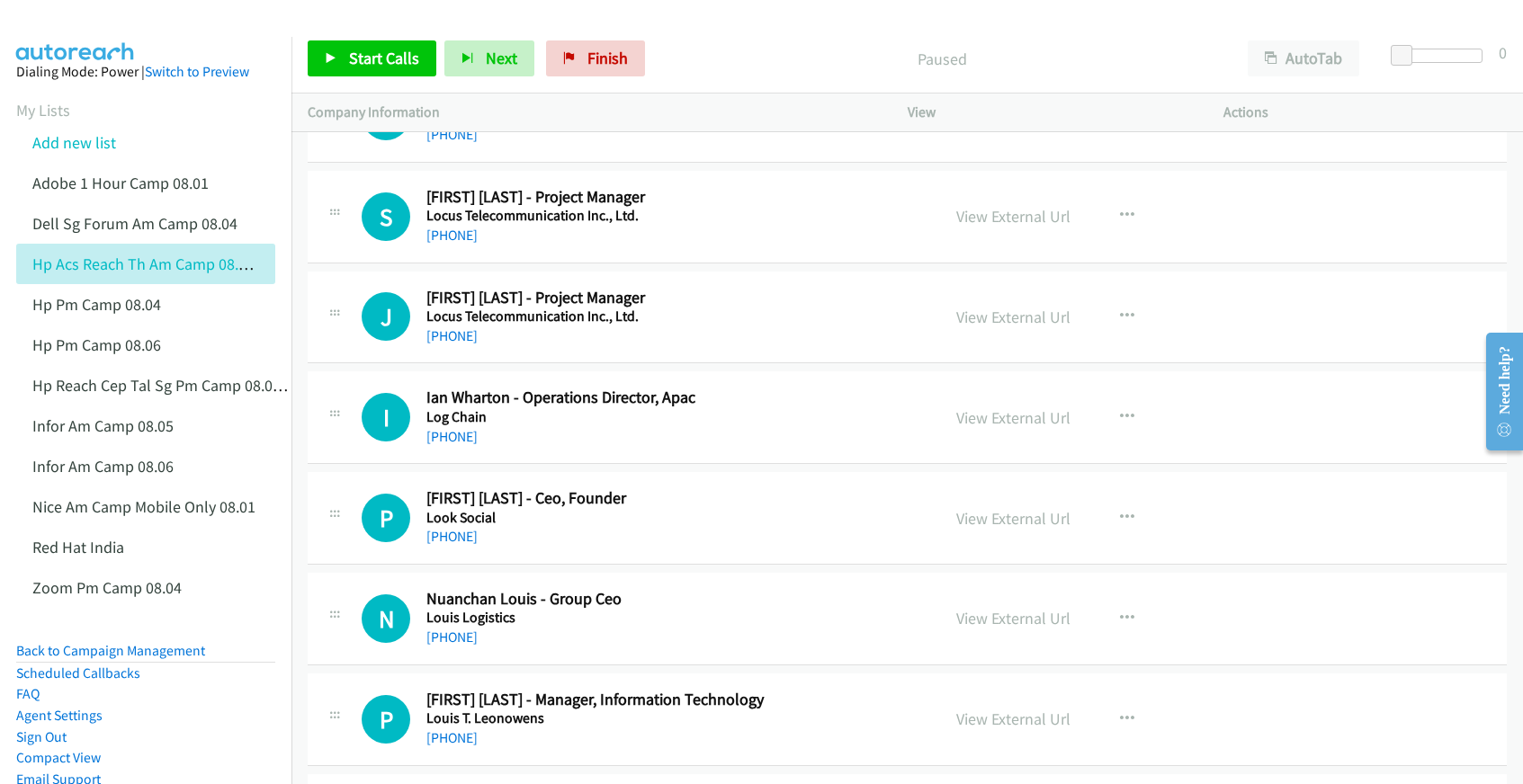 scroll, scrollTop: 989, scrollLeft: 0, axis: vertical 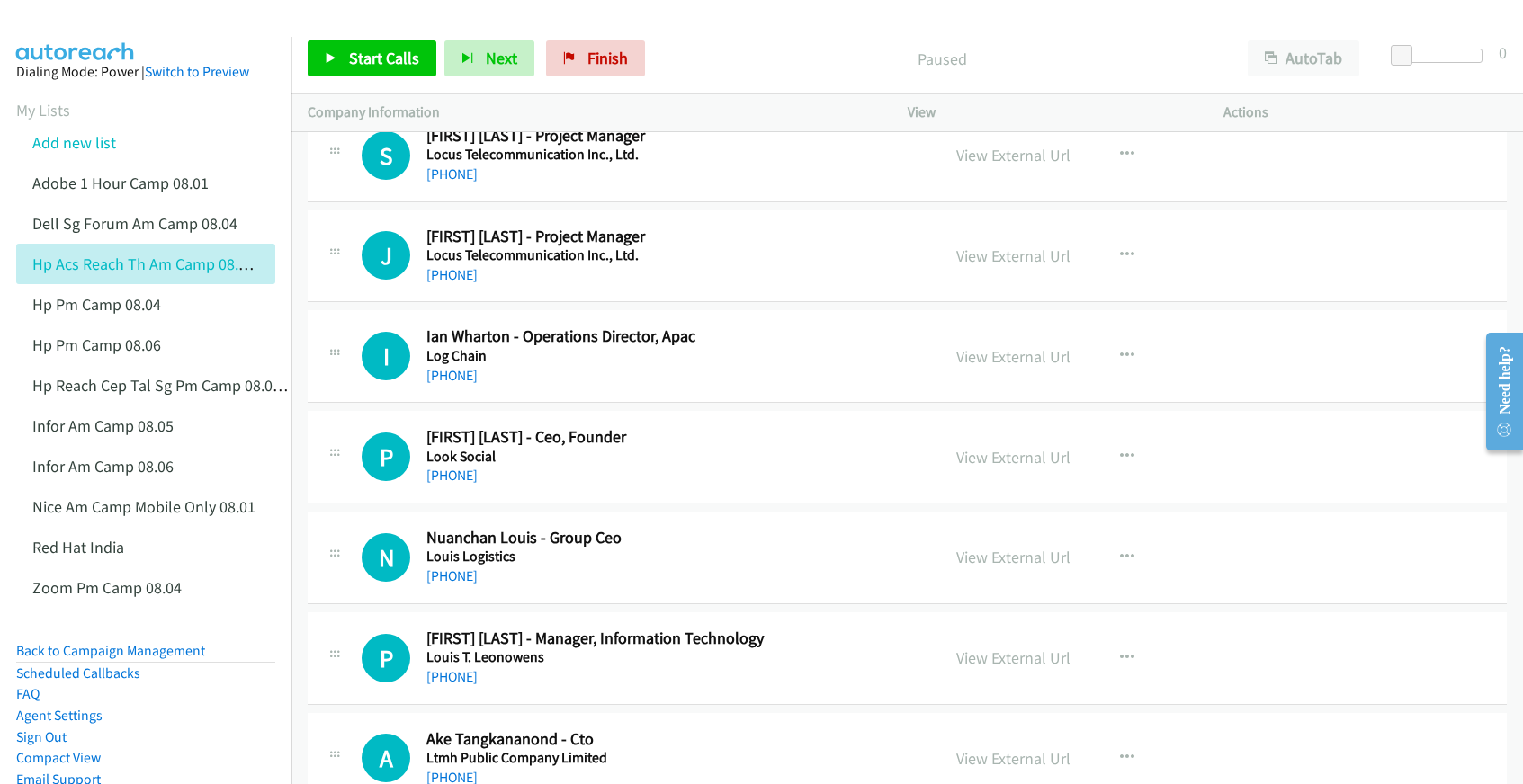click on "Dialing Mode: Power
|
Switch to Preview
My Lists
Add new list
Adobe 1 Hour Camp 08.01
Dell Sg Forum Am Camp 08.04
Hp Acs Reach Th Am Camp 08.07
Hp Pm Camp 08.04
Hp Pm Camp 08.06
Hp Reach Cep Tal Sg Pm Camp 08.05
Infor Am Camp 08.05
Infor Am Camp 08.06
Nice Am Camp Mobile Only 08.01
Red Hat India
Zoom Pm Camp 08.04
Back to Campaign Management
Scheduled Callbacks
FAQ
Agent Settings
Sign Out
Compact View
Email Support" at bounding box center [146, 454] 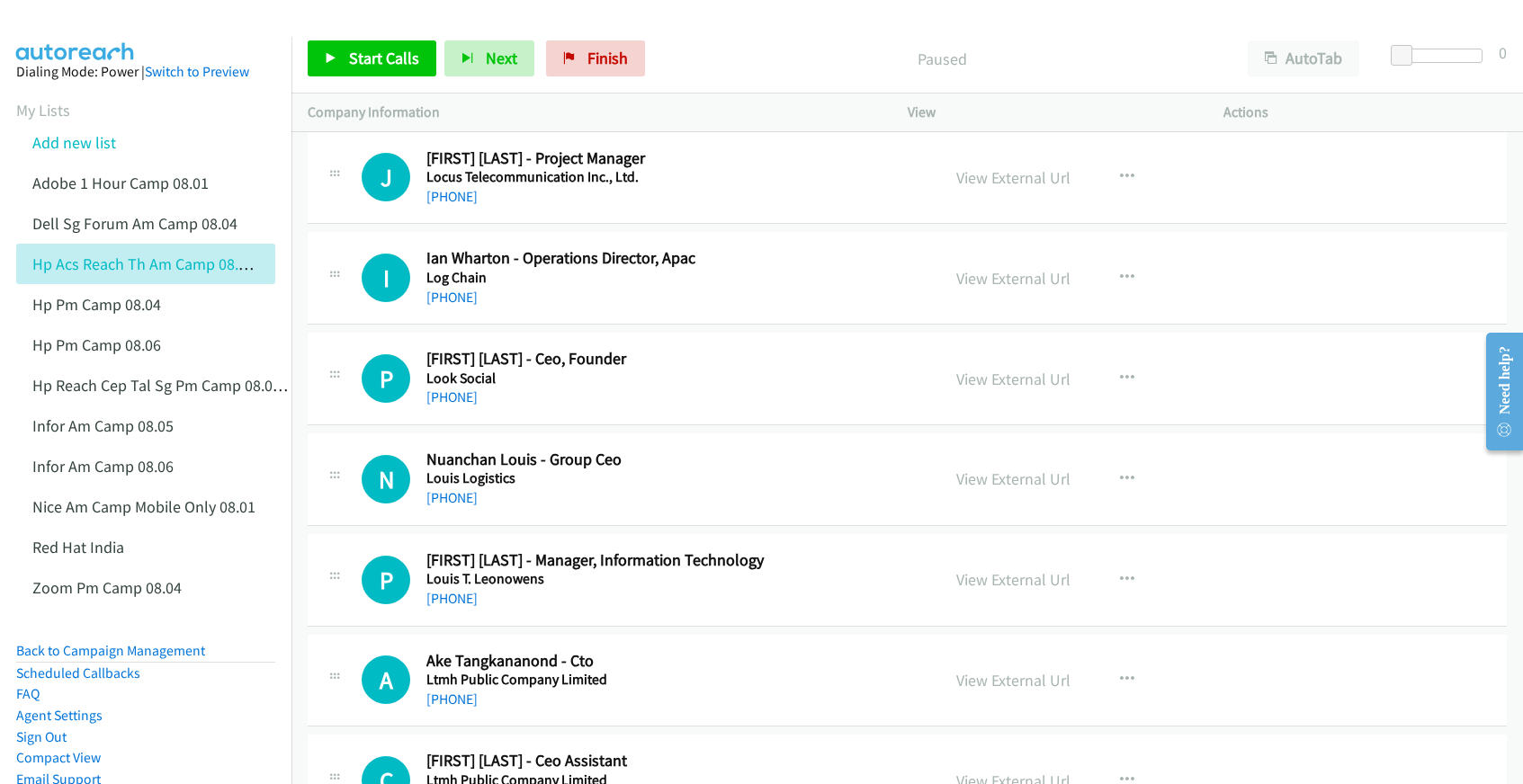 scroll, scrollTop: 1079, scrollLeft: 0, axis: vertical 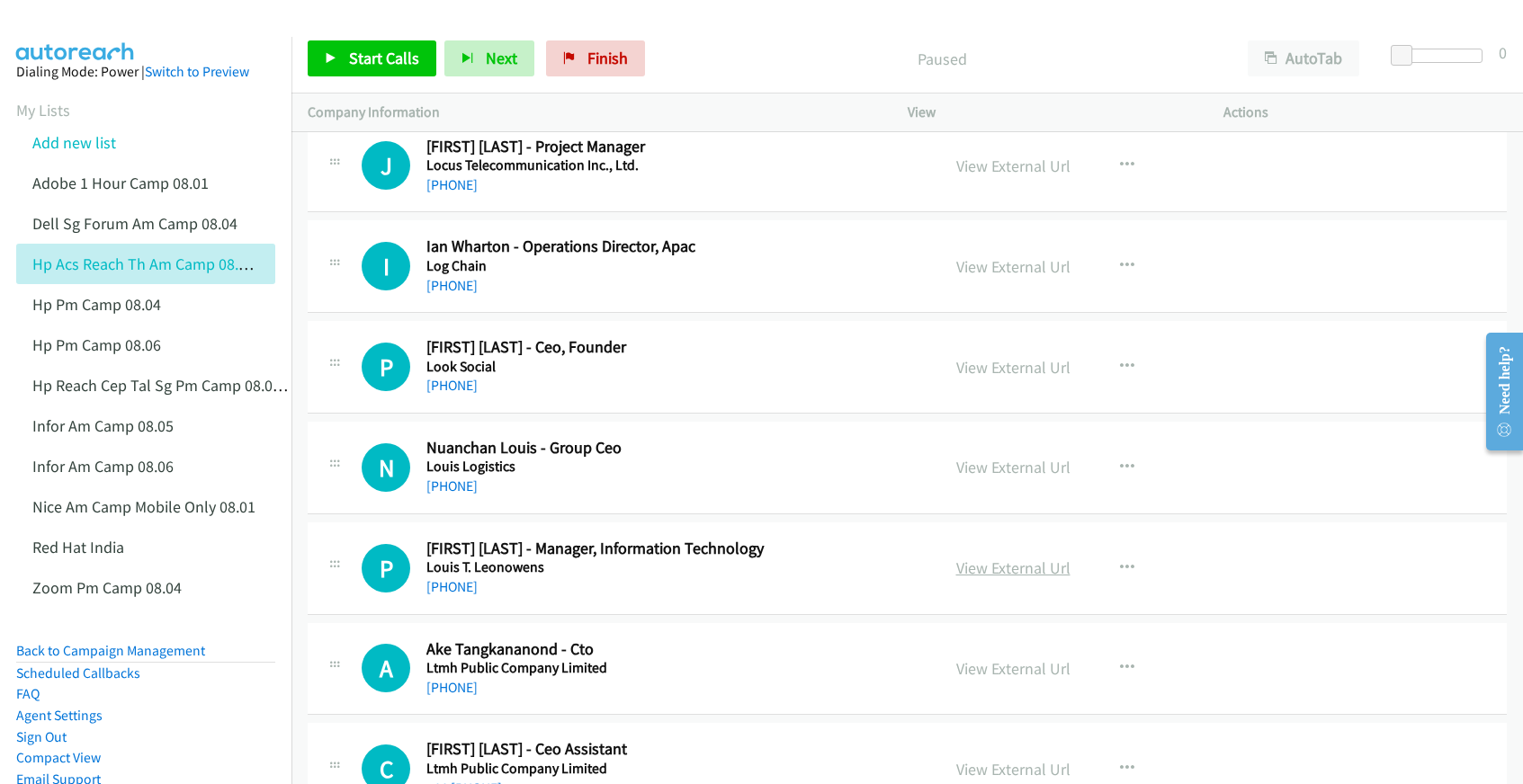 click on "View External Url" at bounding box center [1013, 567] 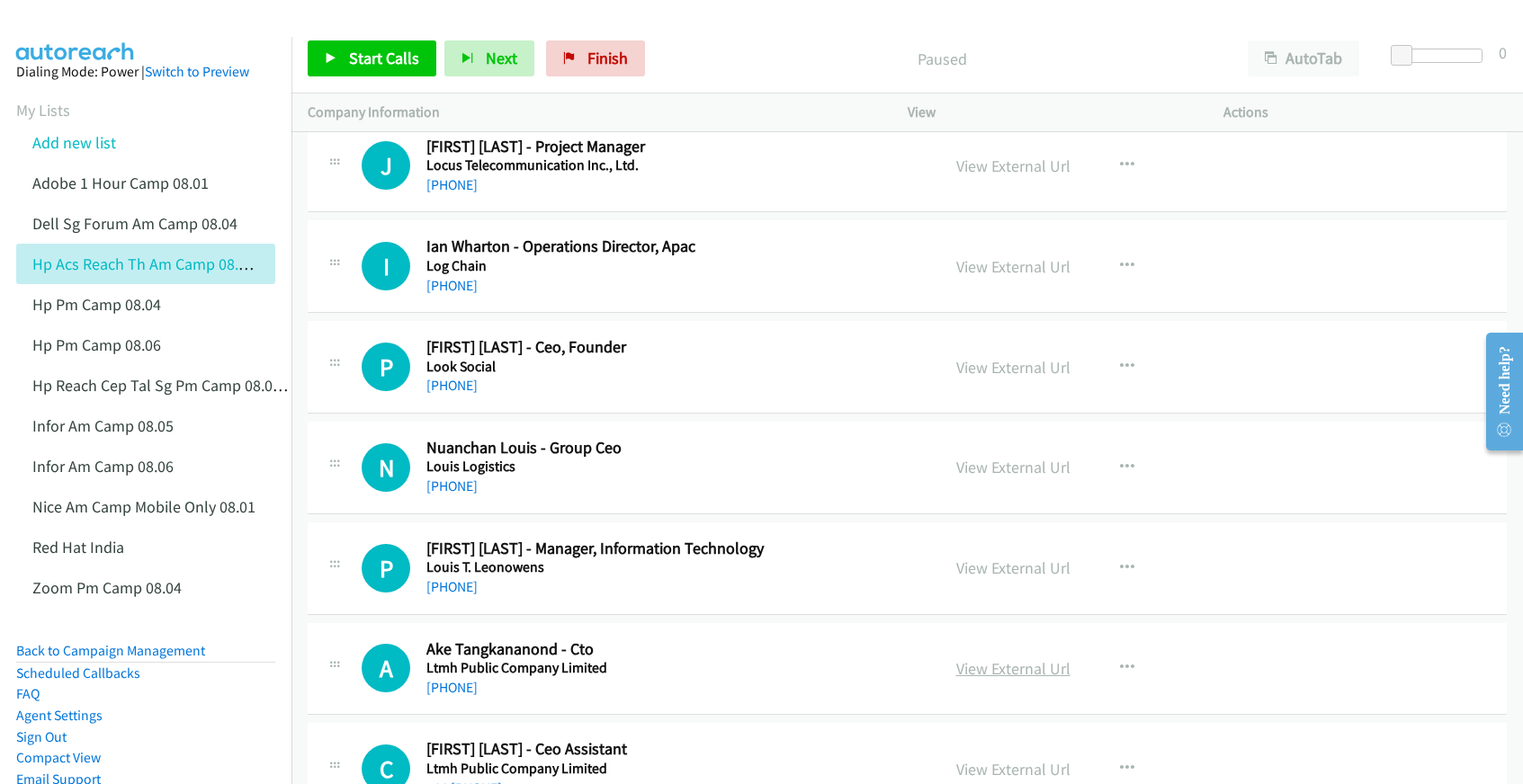 click on "View External Url" at bounding box center (1013, 668) 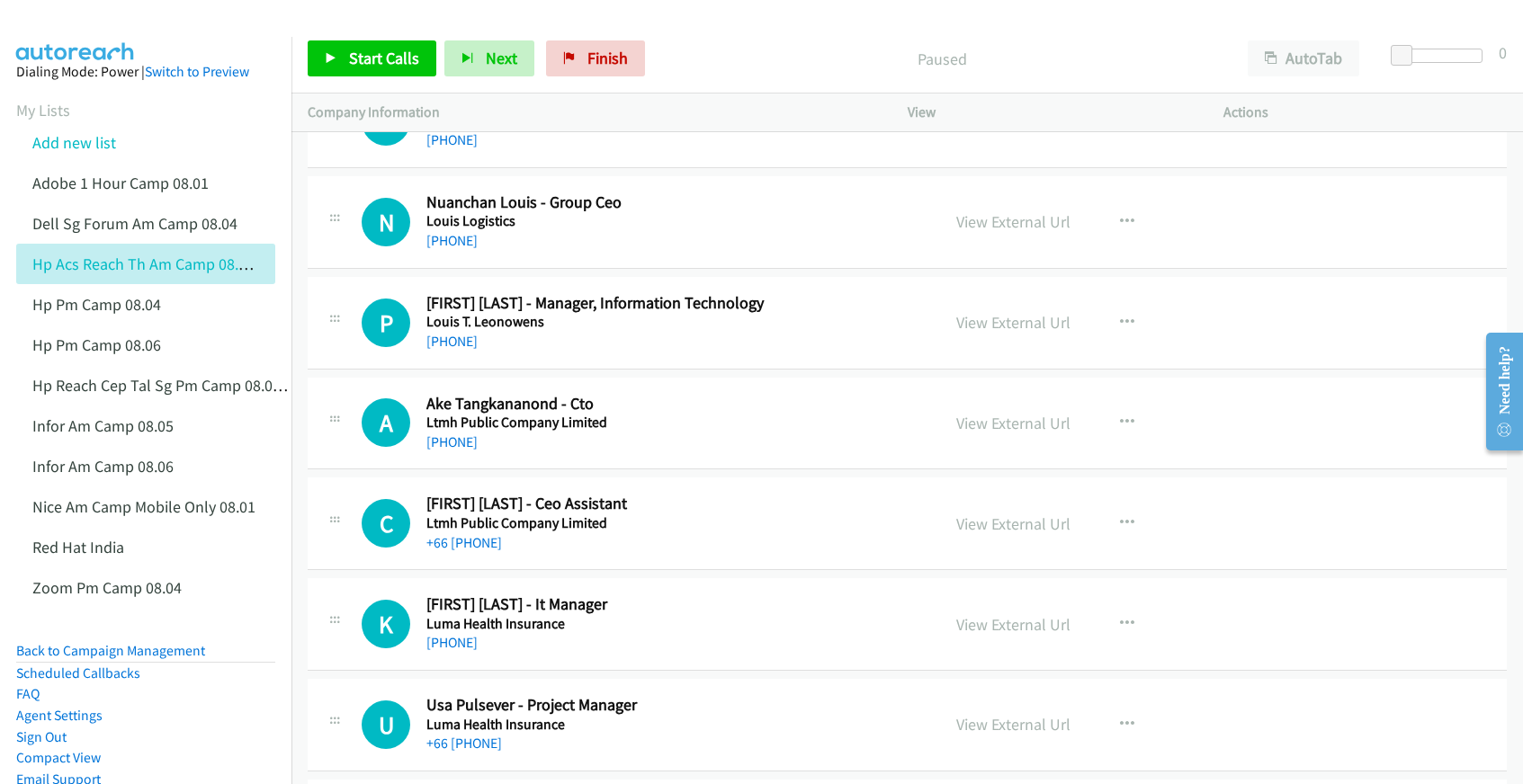 scroll, scrollTop: 1349, scrollLeft: 0, axis: vertical 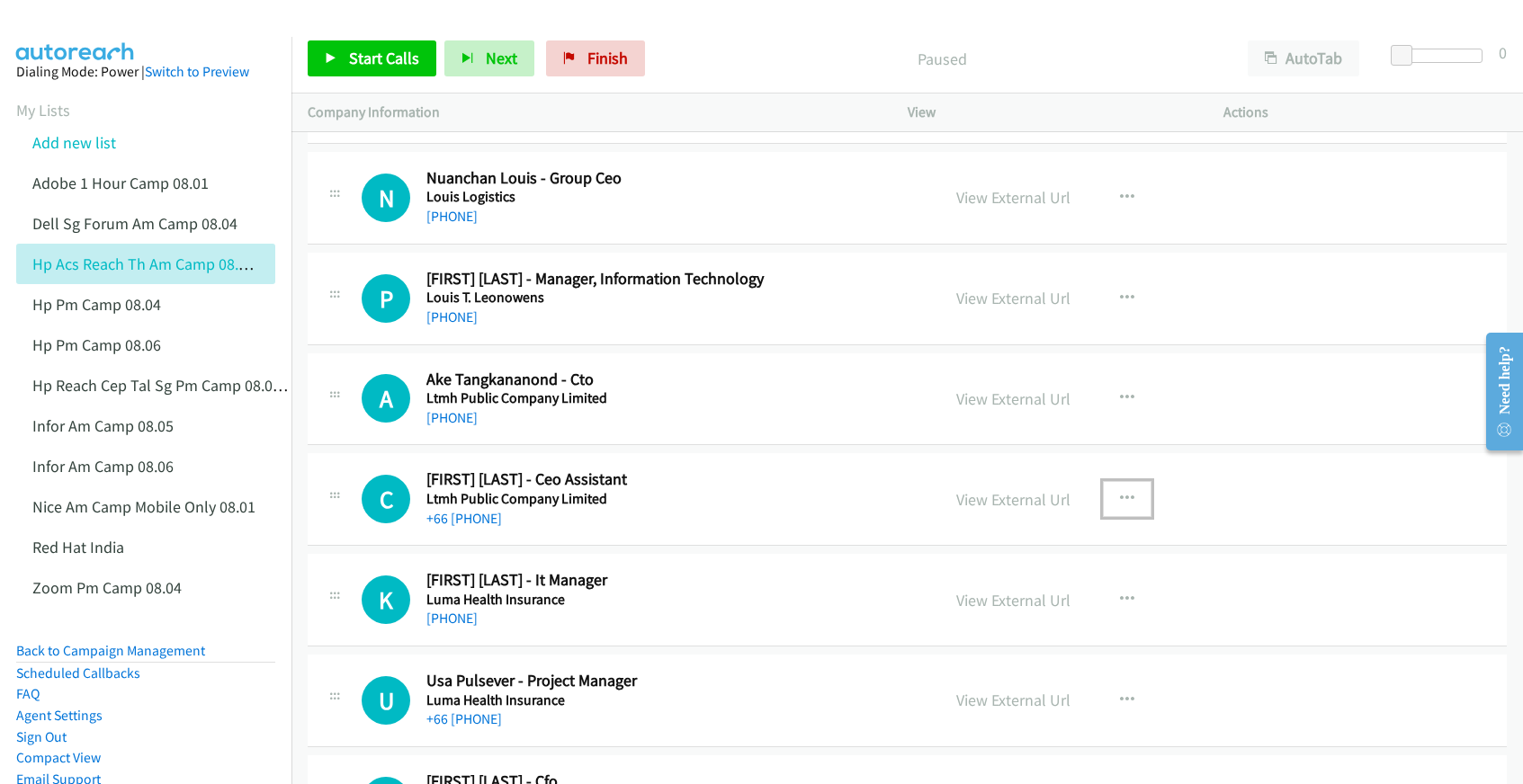 click at bounding box center [1127, 499] 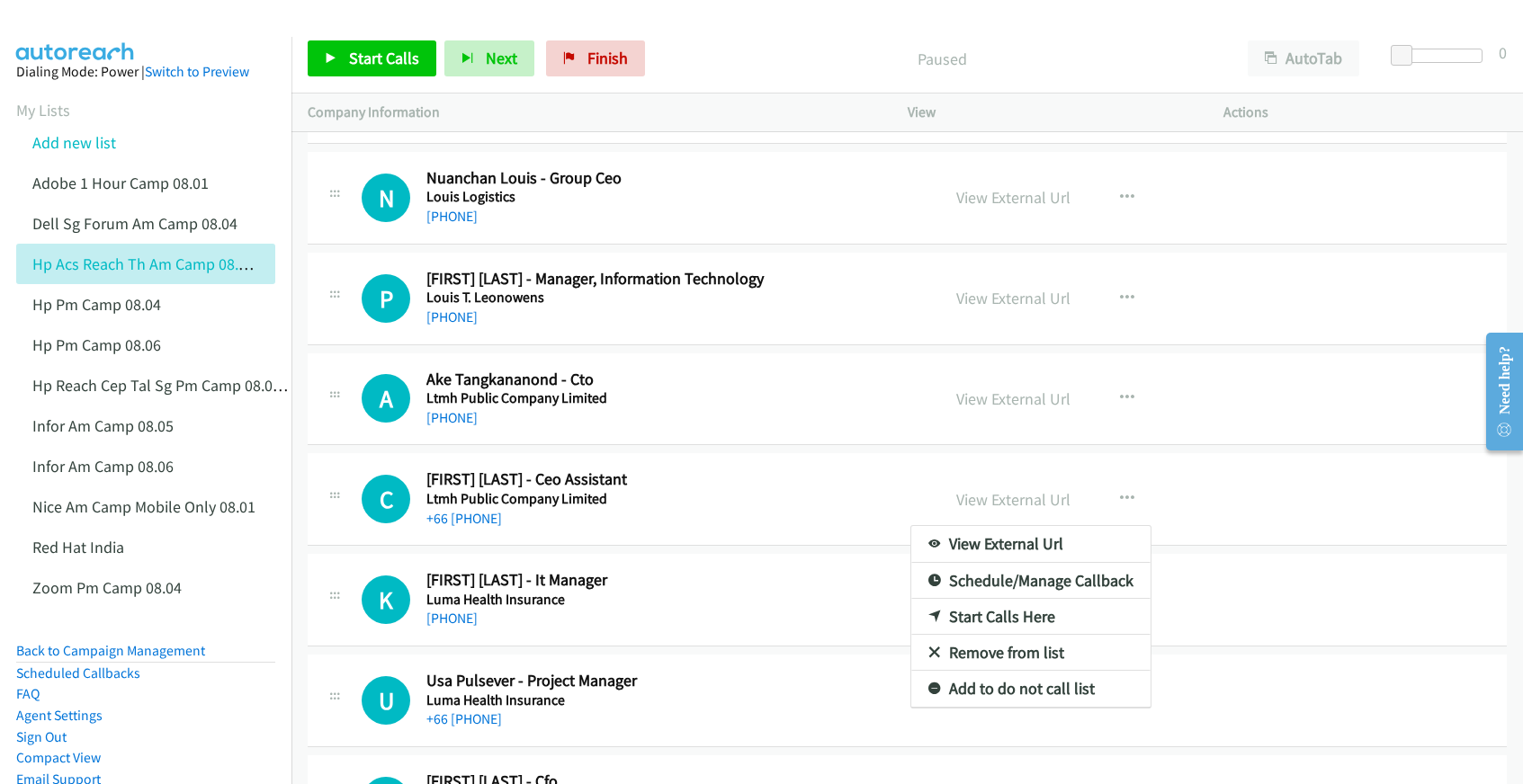 click at bounding box center (761, 392) 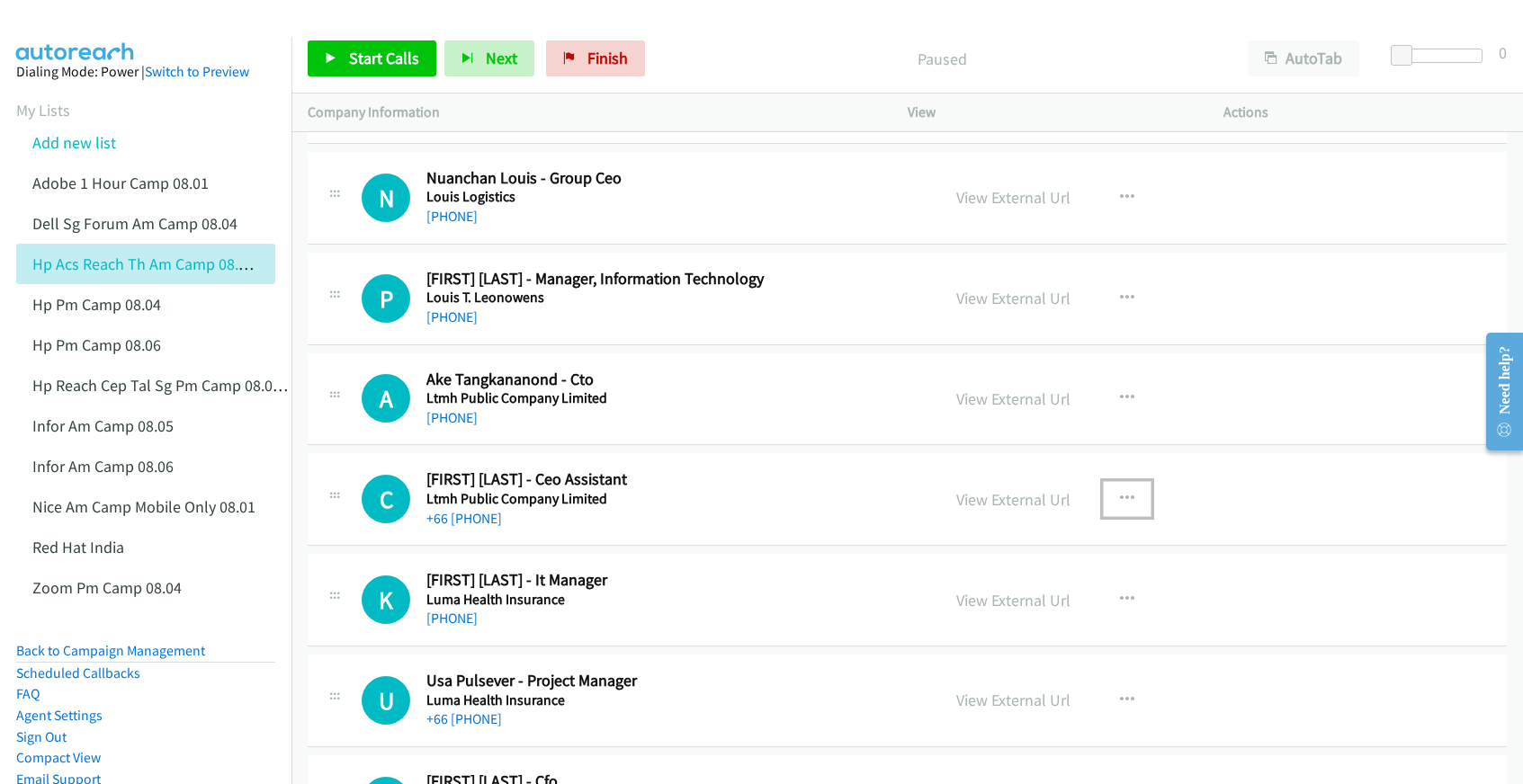 click at bounding box center (1127, 499) 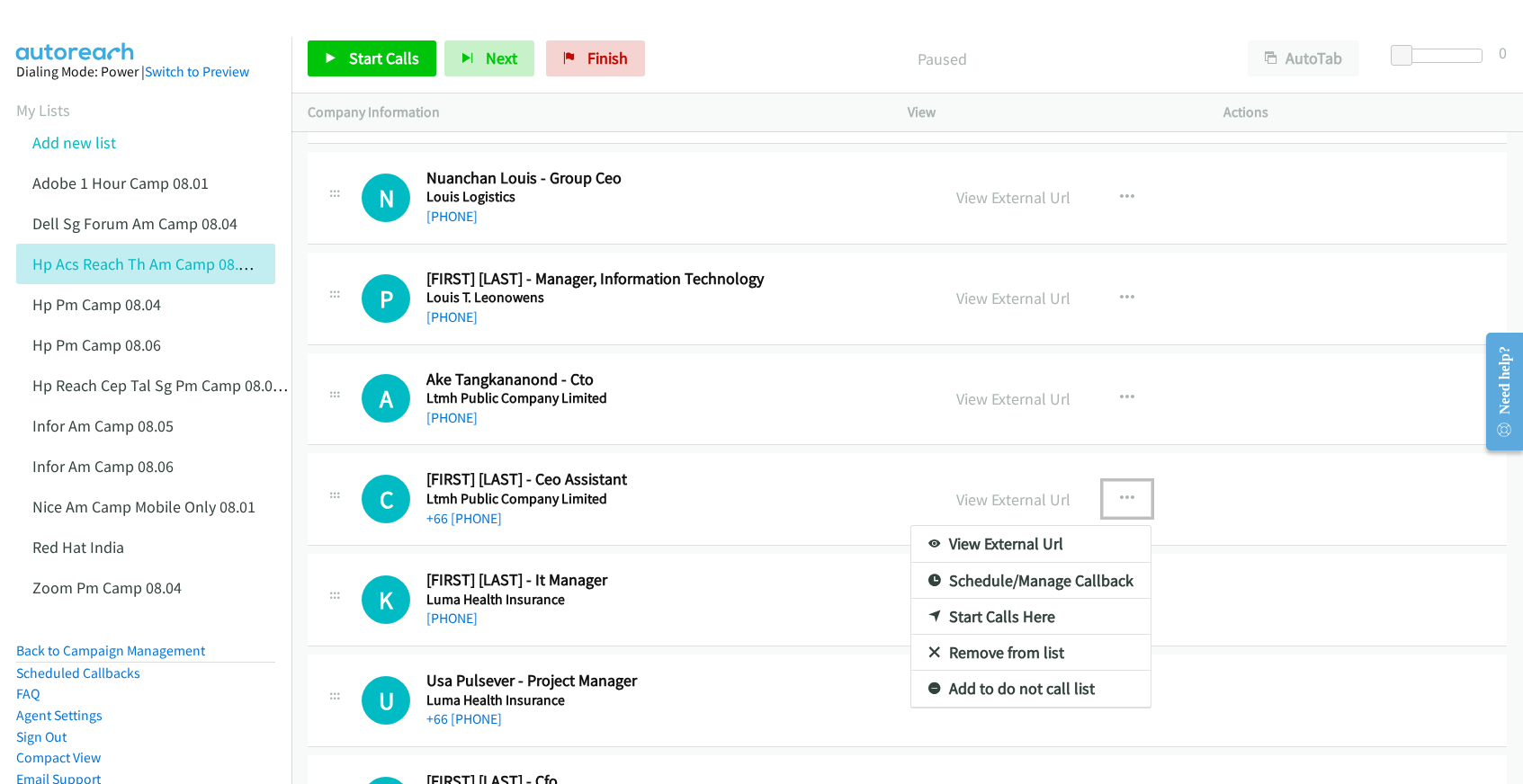 click on "Remove from list" at bounding box center [1031, 653] 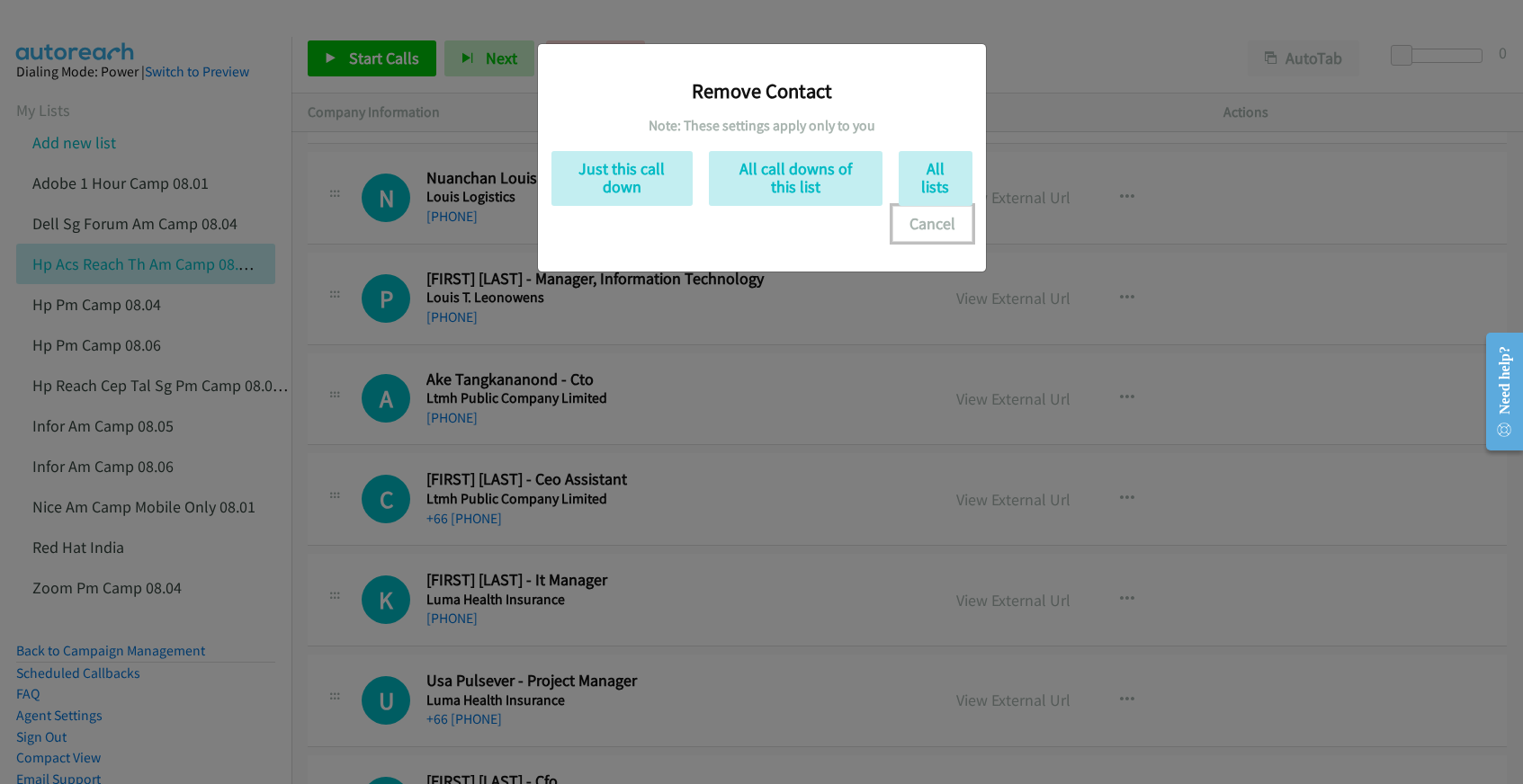 click on "Cancel" at bounding box center [932, 224] 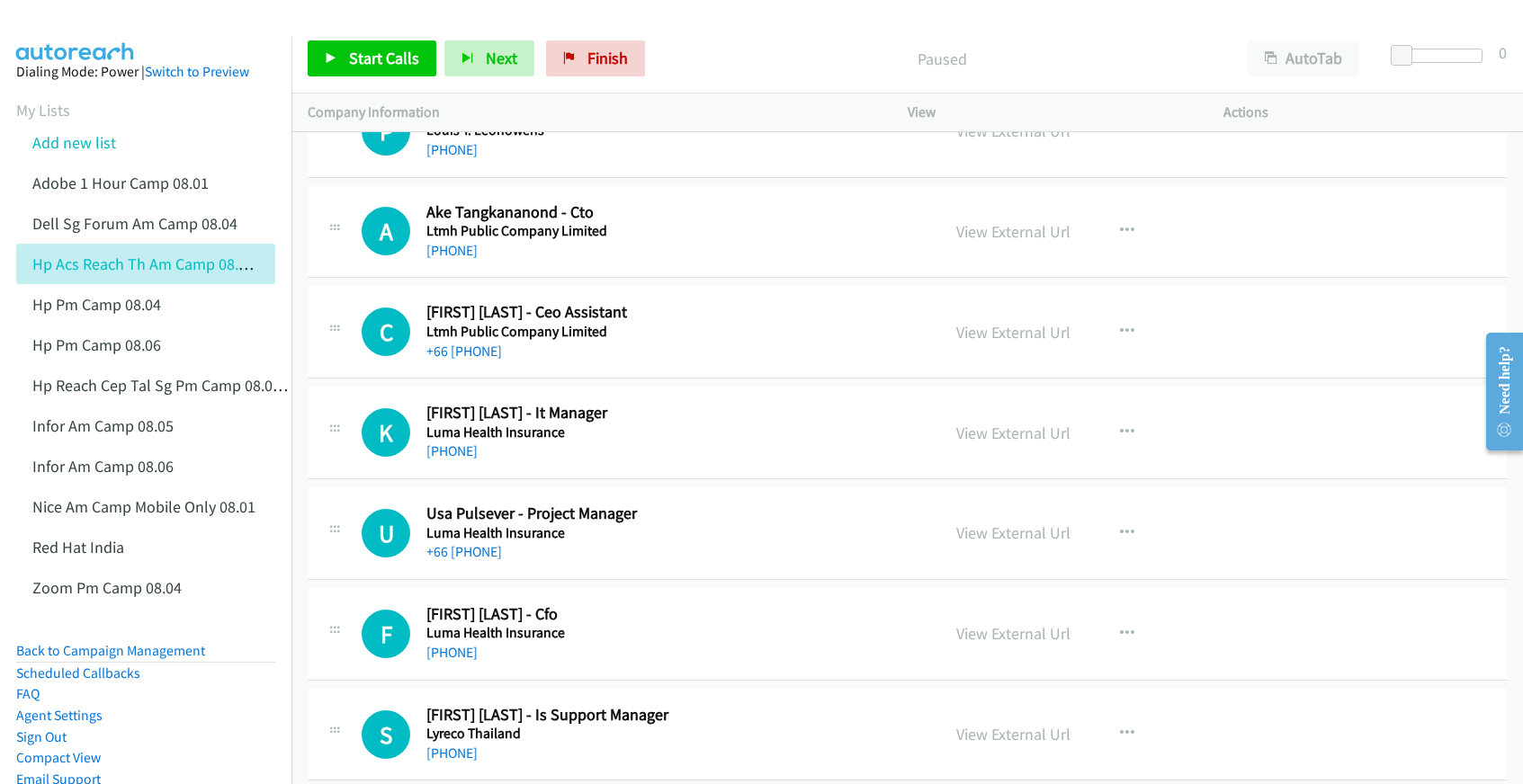 scroll, scrollTop: 1528, scrollLeft: 0, axis: vertical 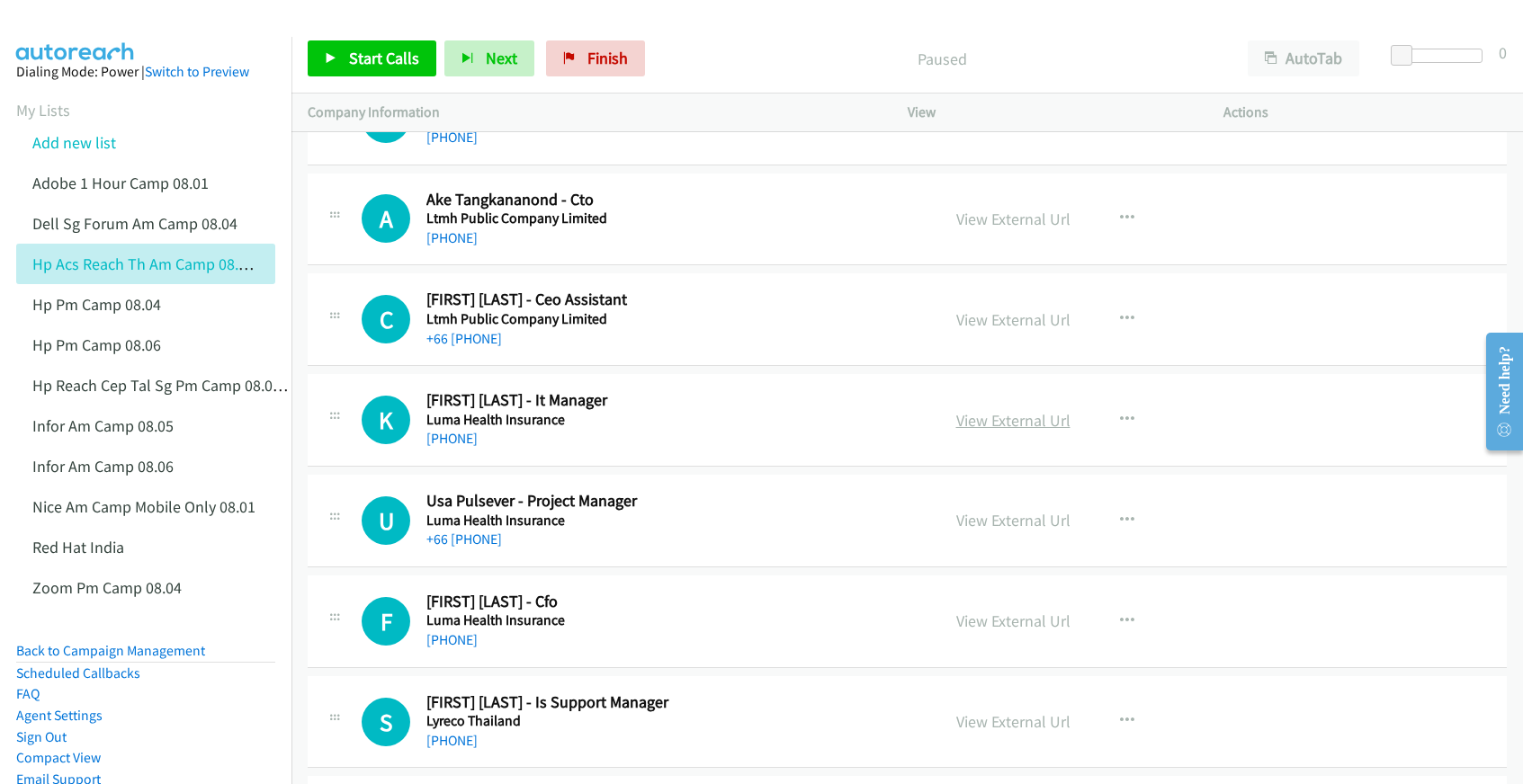 click on "View External Url" at bounding box center [1013, 420] 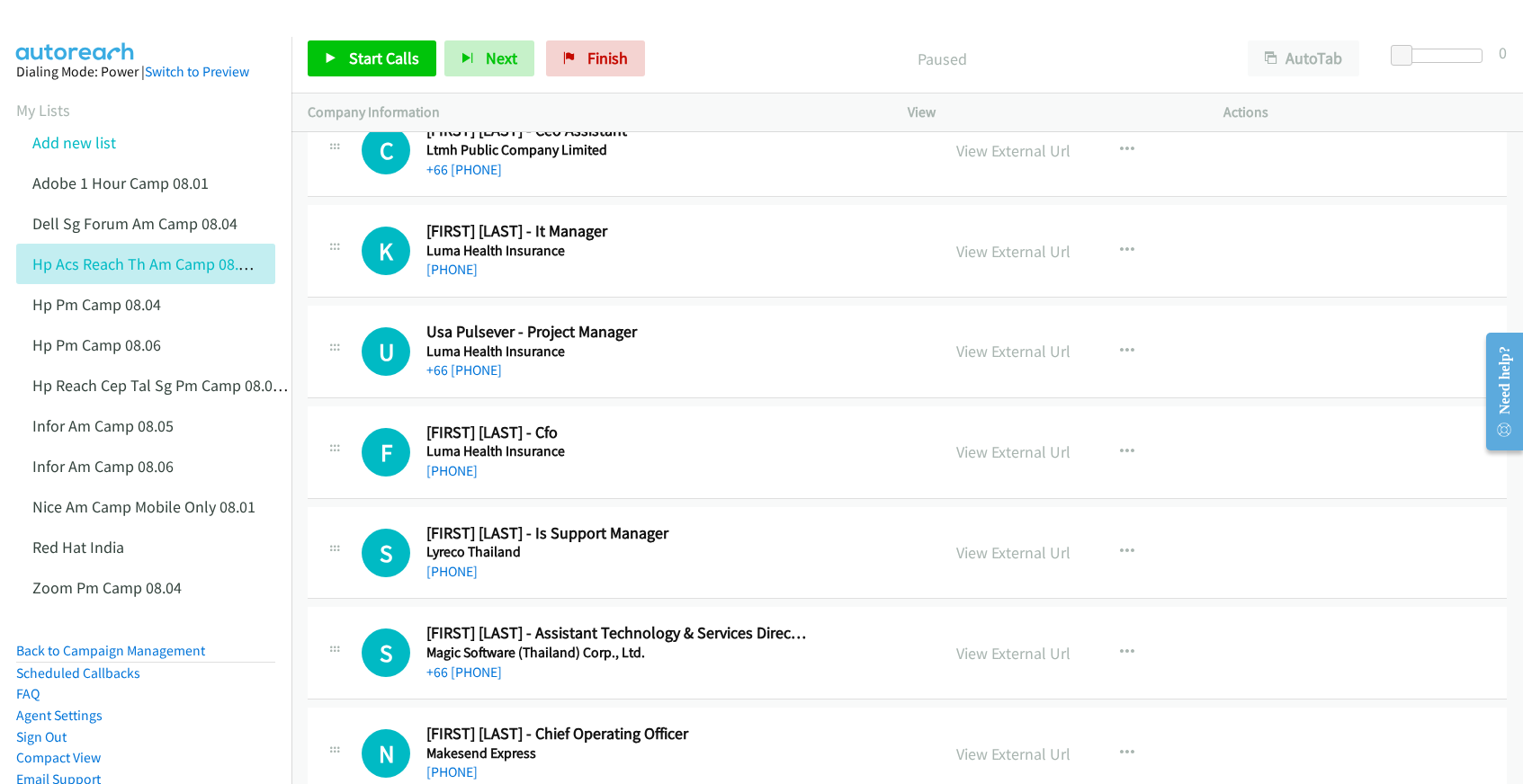scroll, scrollTop: 1708, scrollLeft: 0, axis: vertical 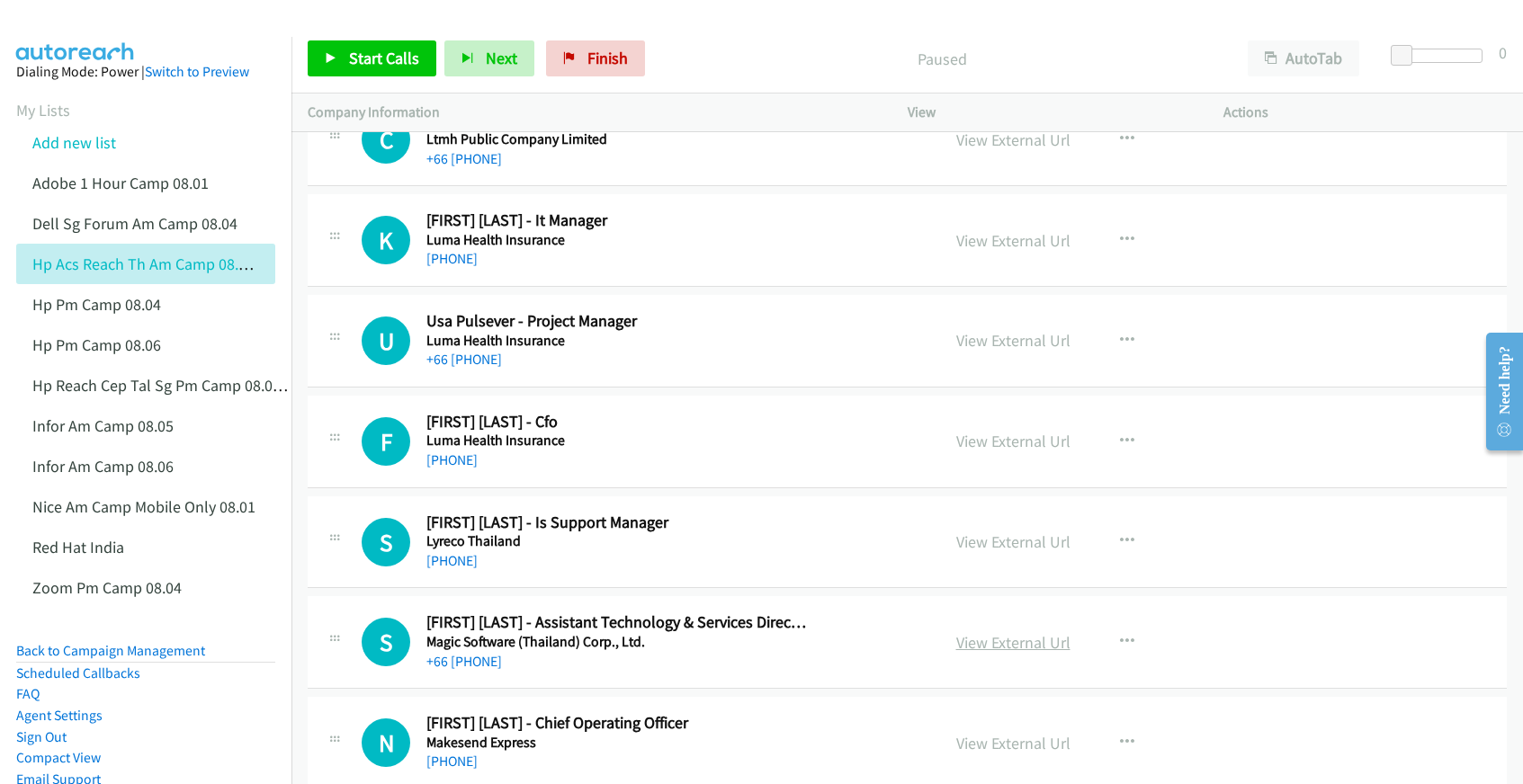 click on "View External Url" at bounding box center (1013, 642) 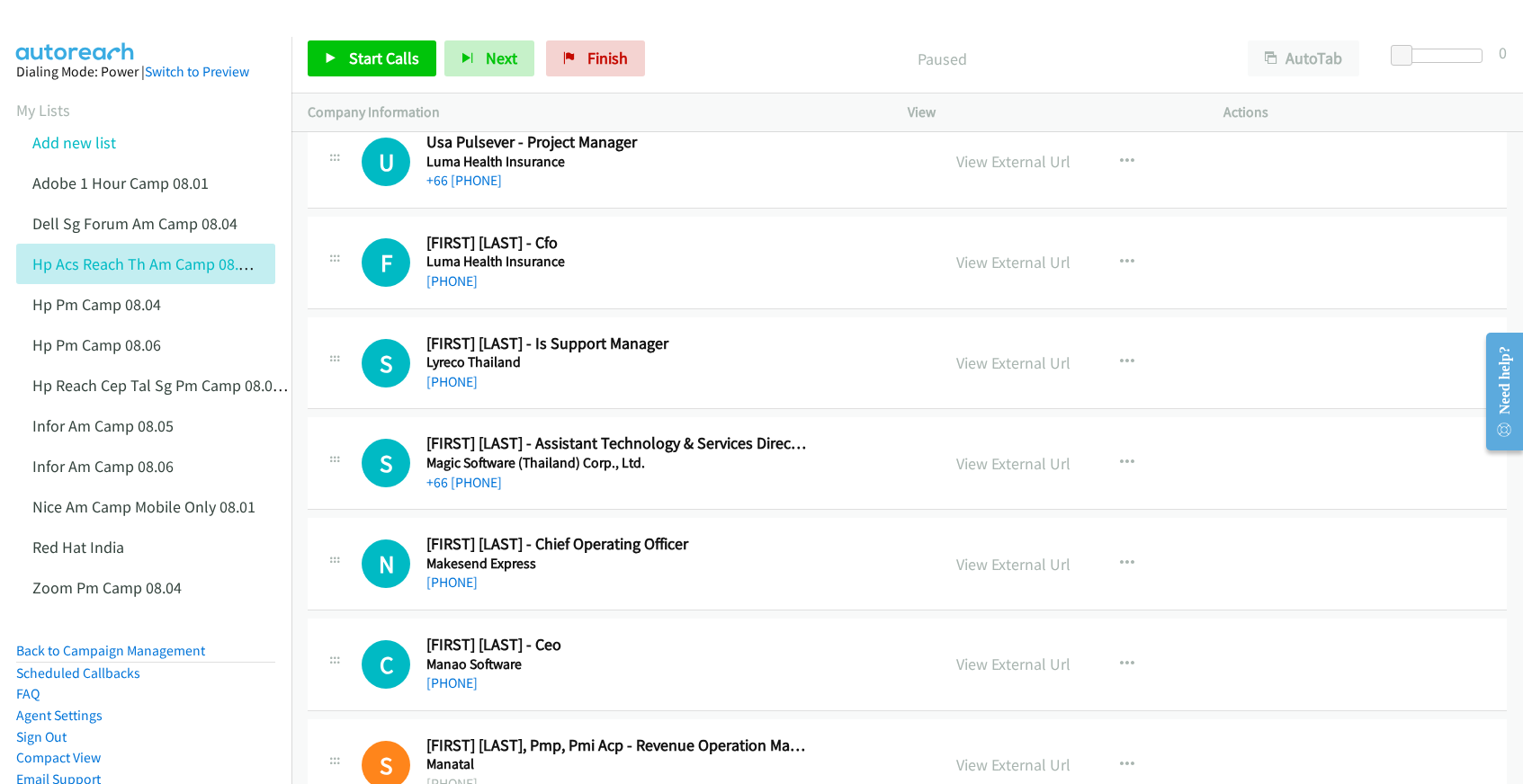 scroll, scrollTop: 1888, scrollLeft: 0, axis: vertical 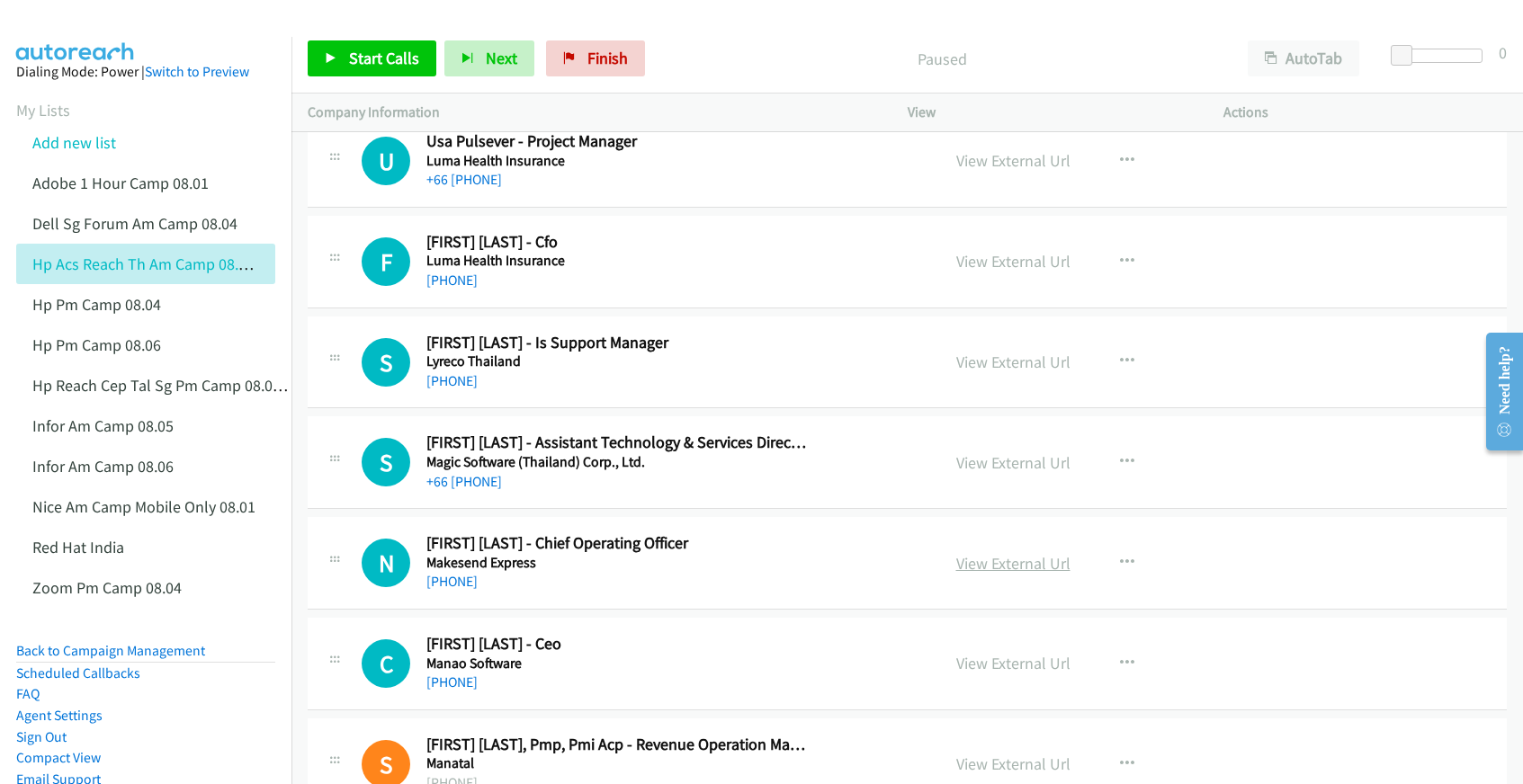 click on "View External Url" at bounding box center (1013, 563) 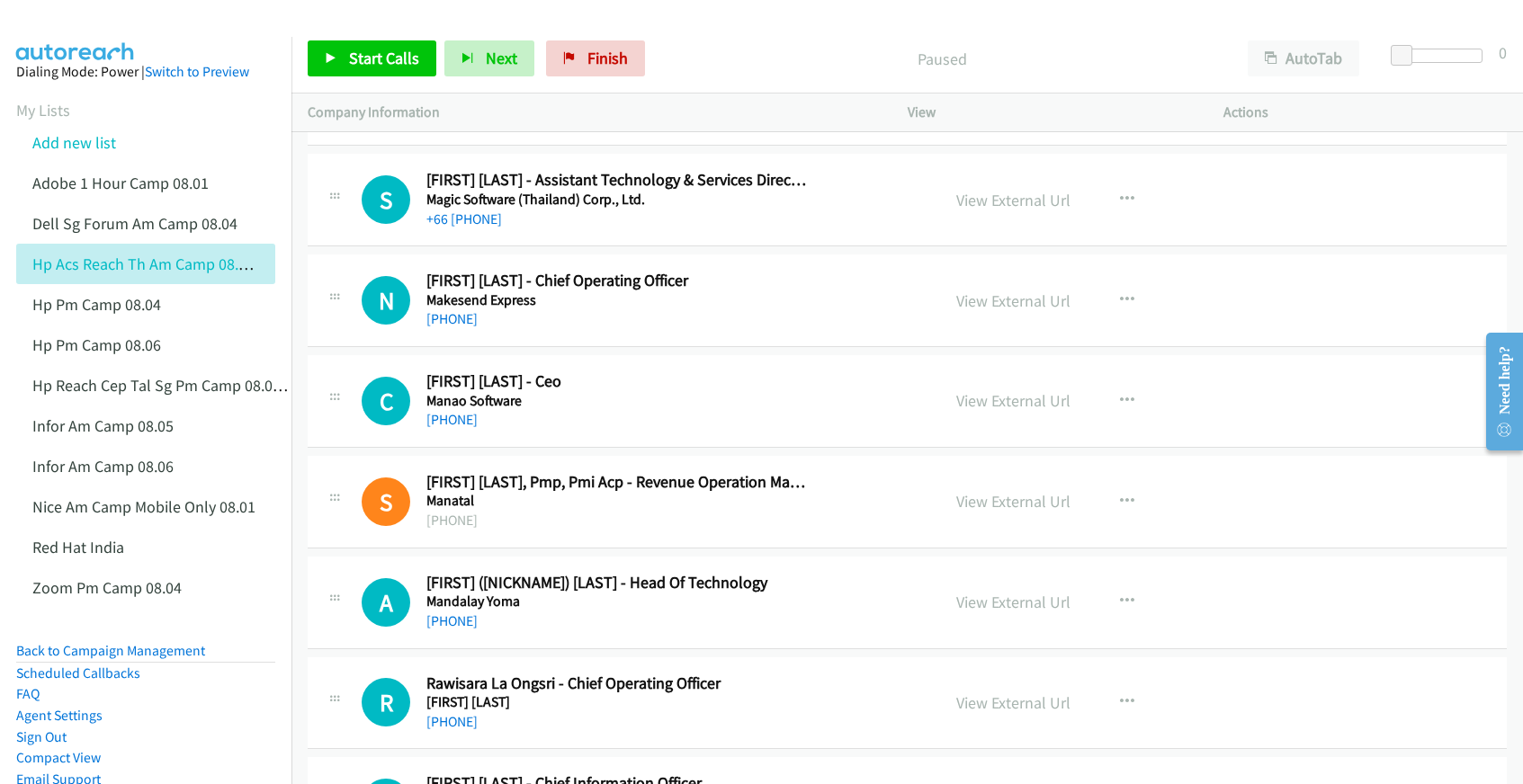 scroll, scrollTop: 2158, scrollLeft: 0, axis: vertical 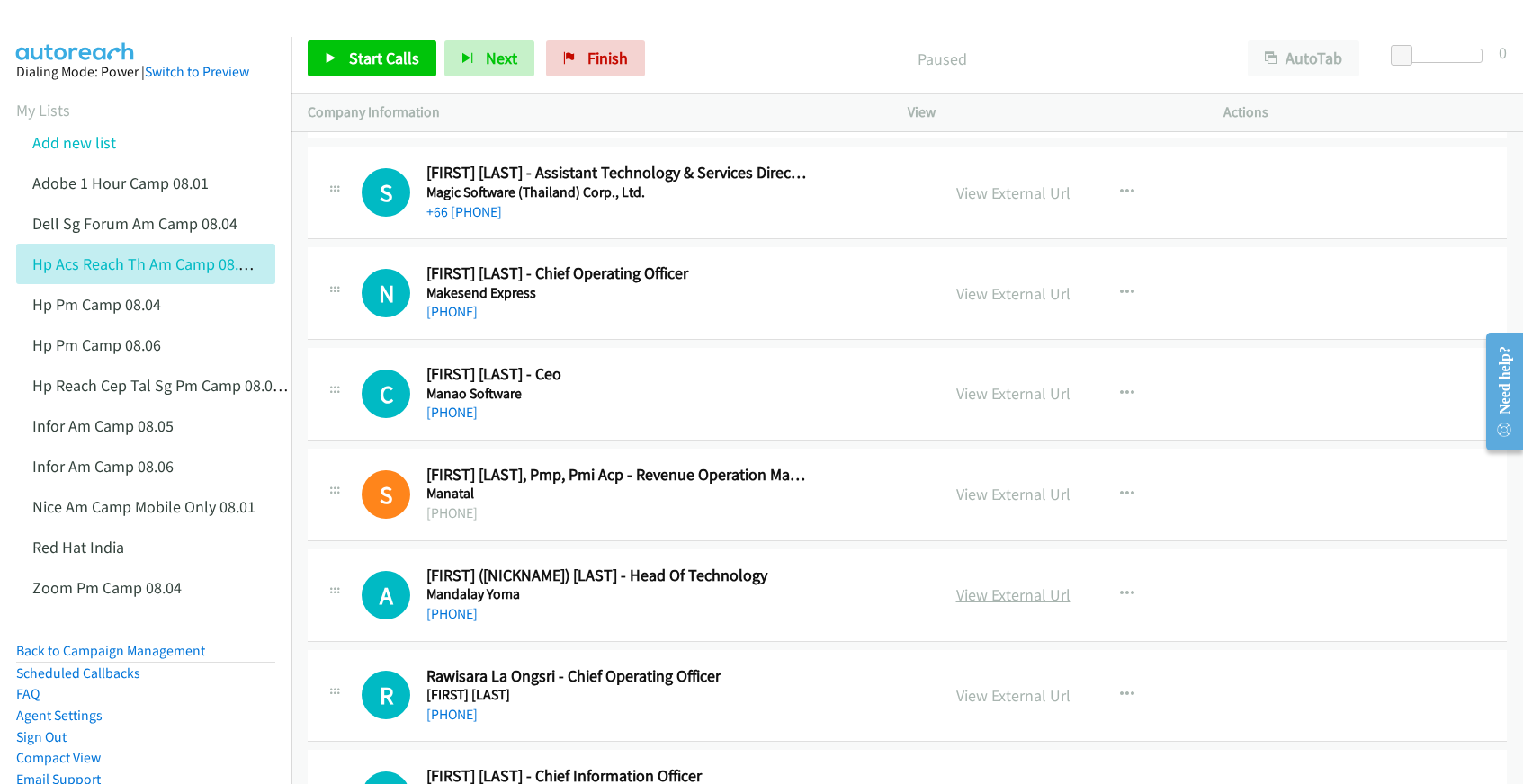 click on "View External Url" at bounding box center [1013, 594] 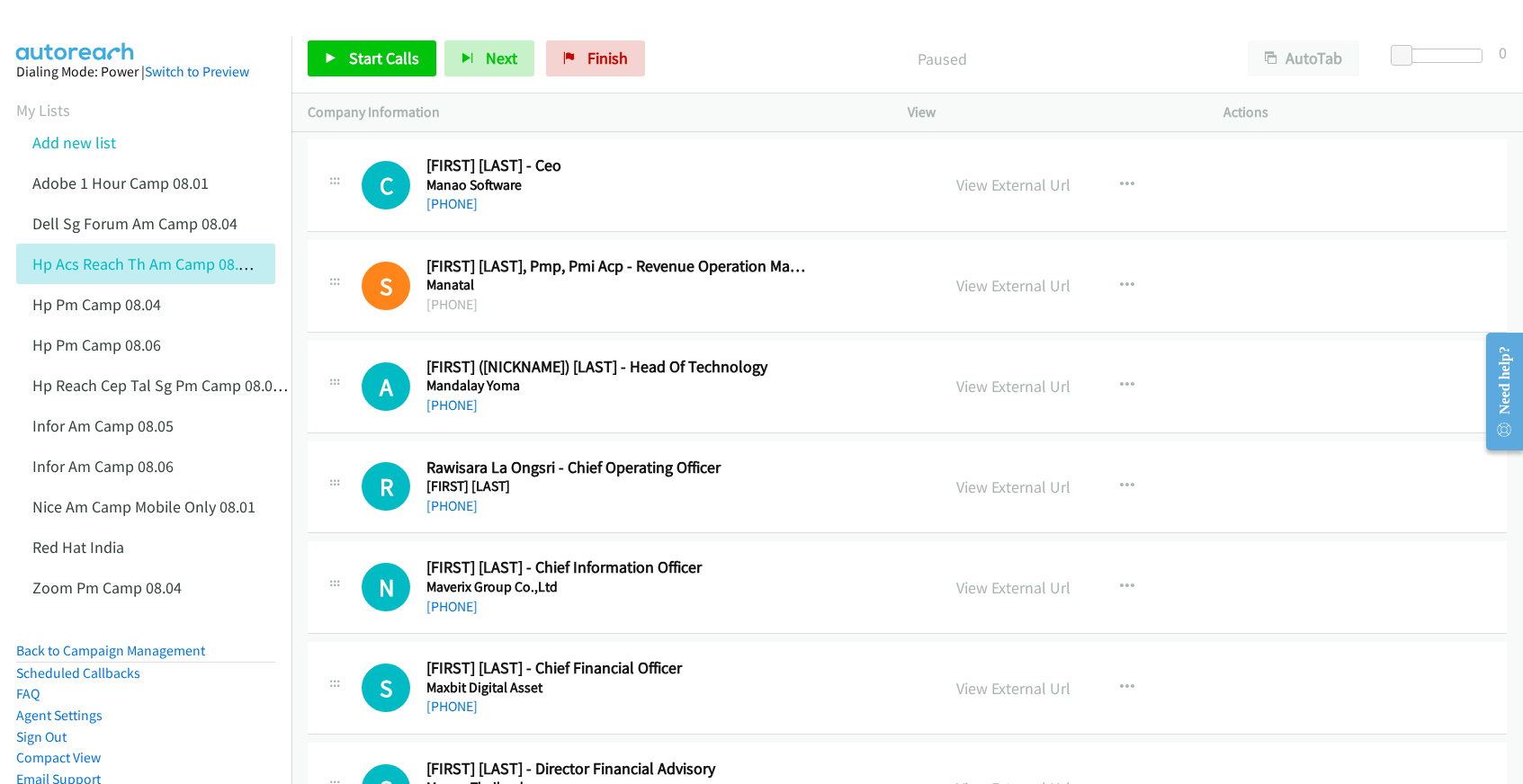 scroll, scrollTop: 2428, scrollLeft: 0, axis: vertical 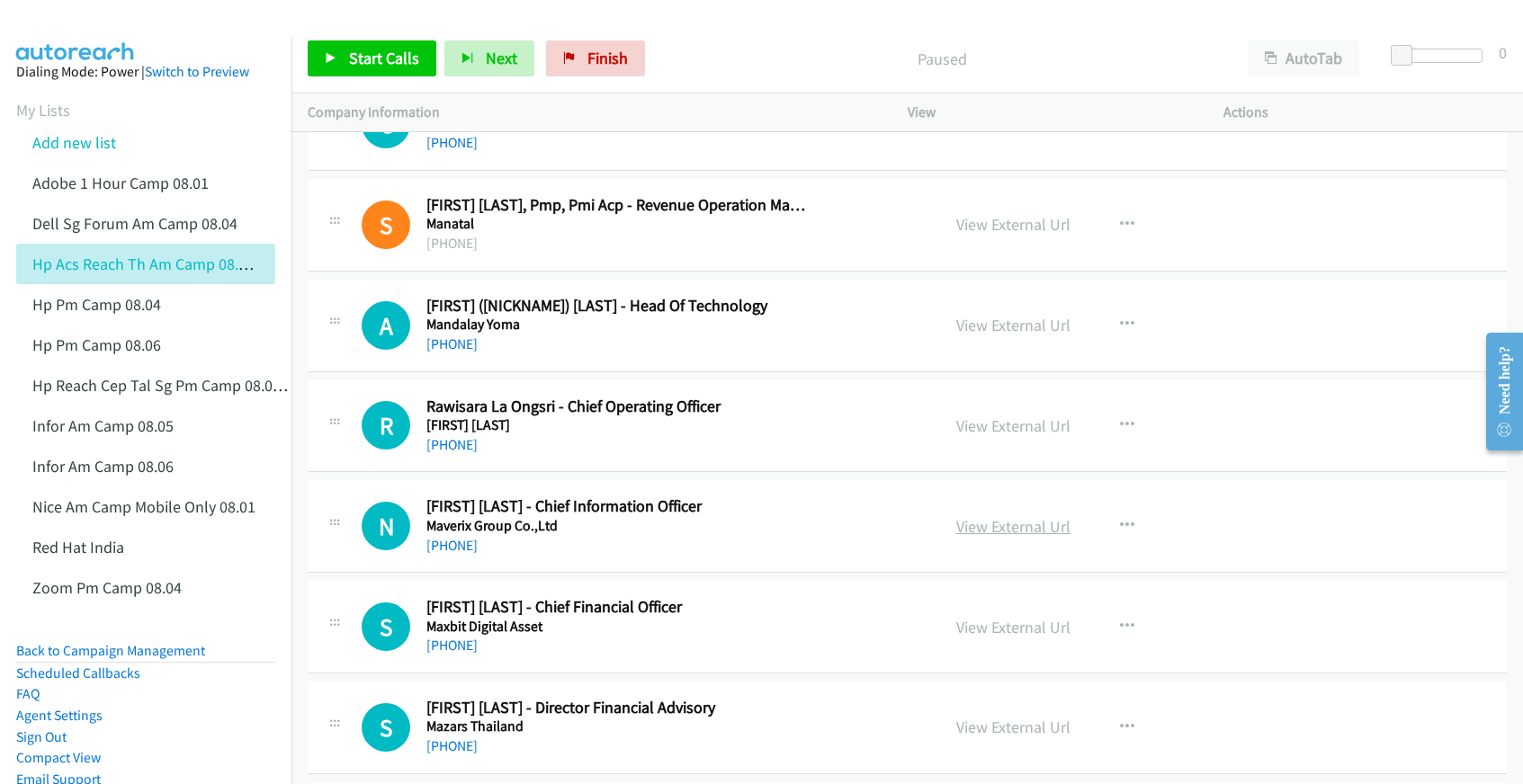 click on "View External Url" at bounding box center [1013, 526] 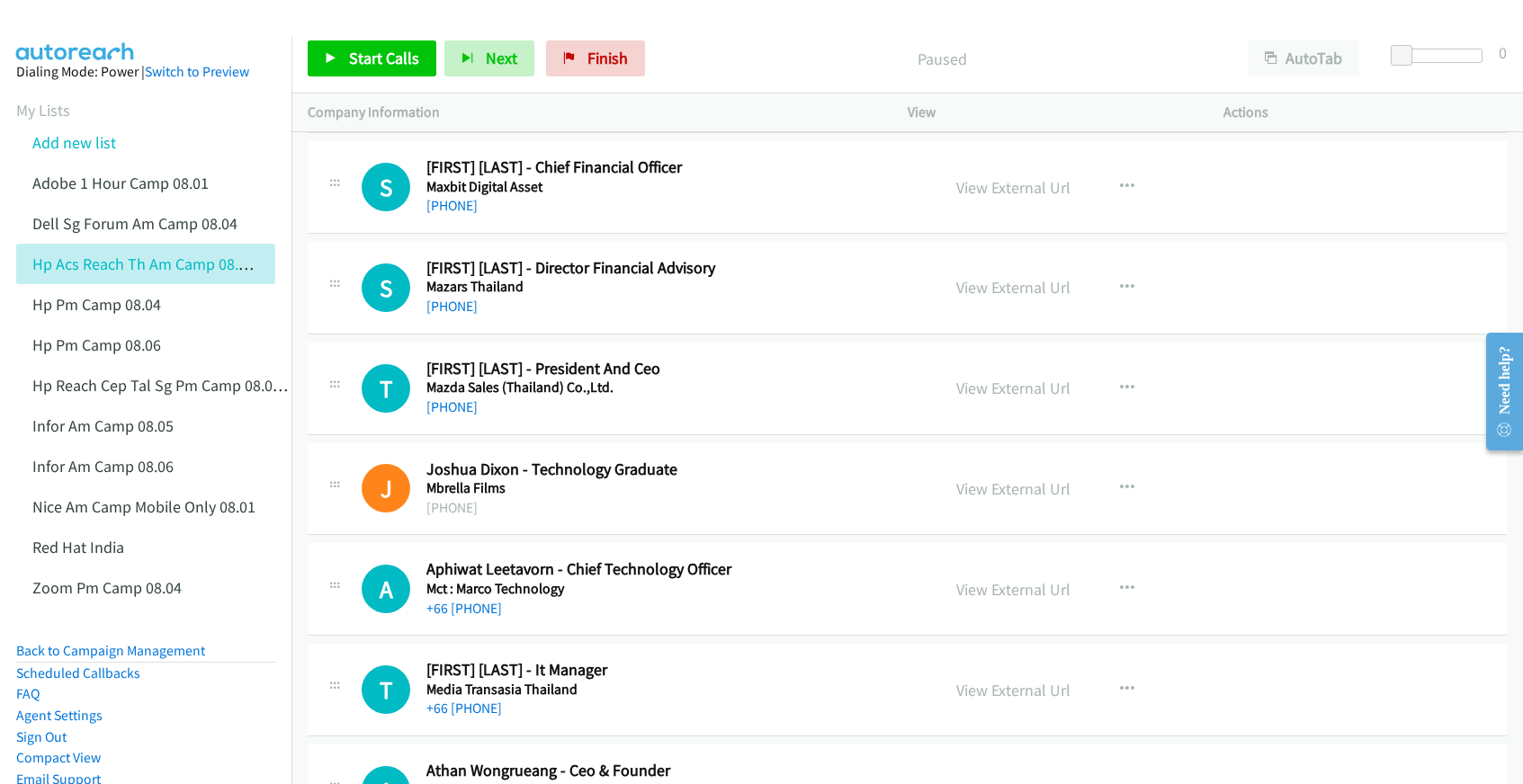 scroll, scrollTop: 2877, scrollLeft: 0, axis: vertical 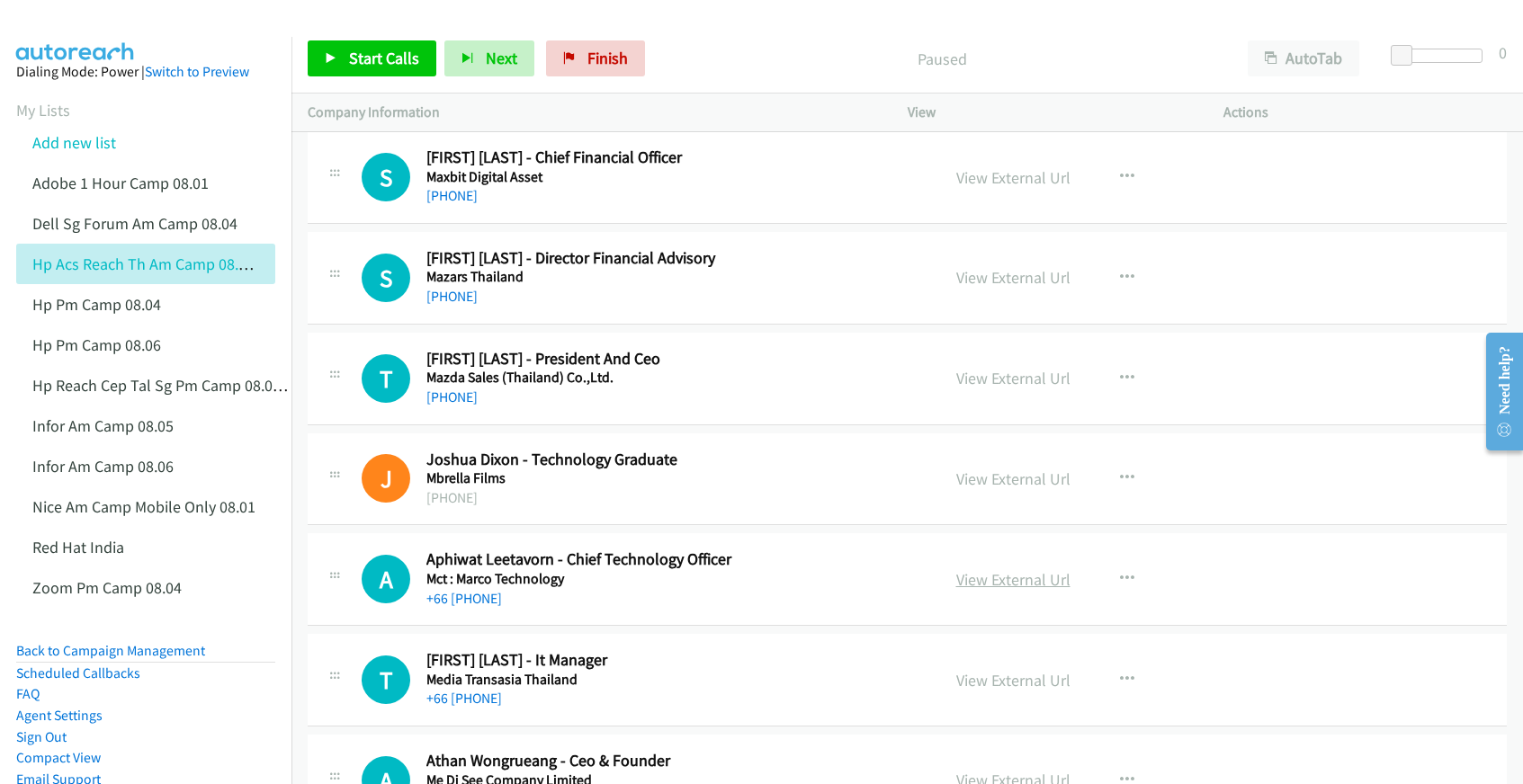 click on "View External Url" at bounding box center (1013, 579) 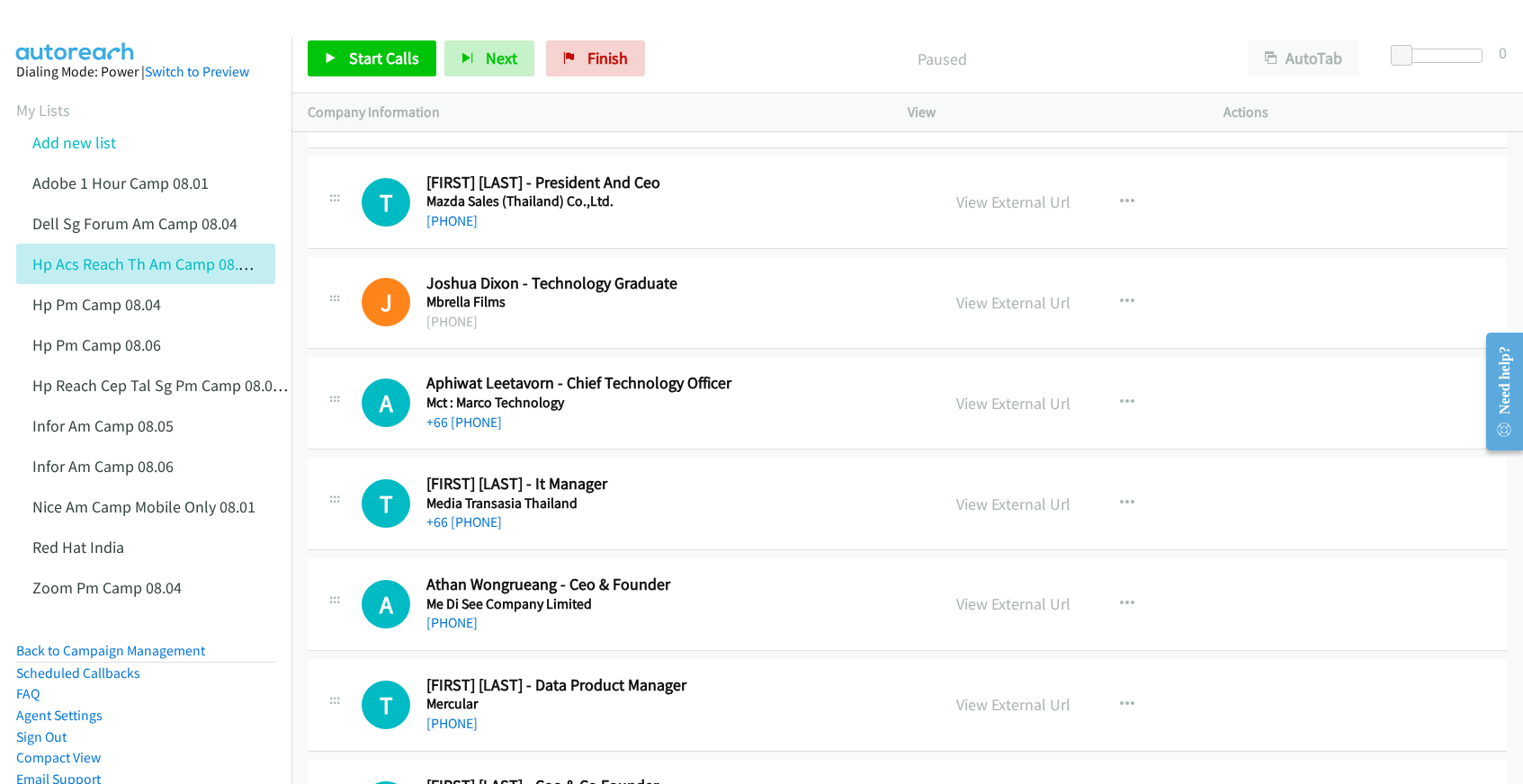 scroll, scrollTop: 3057, scrollLeft: 0, axis: vertical 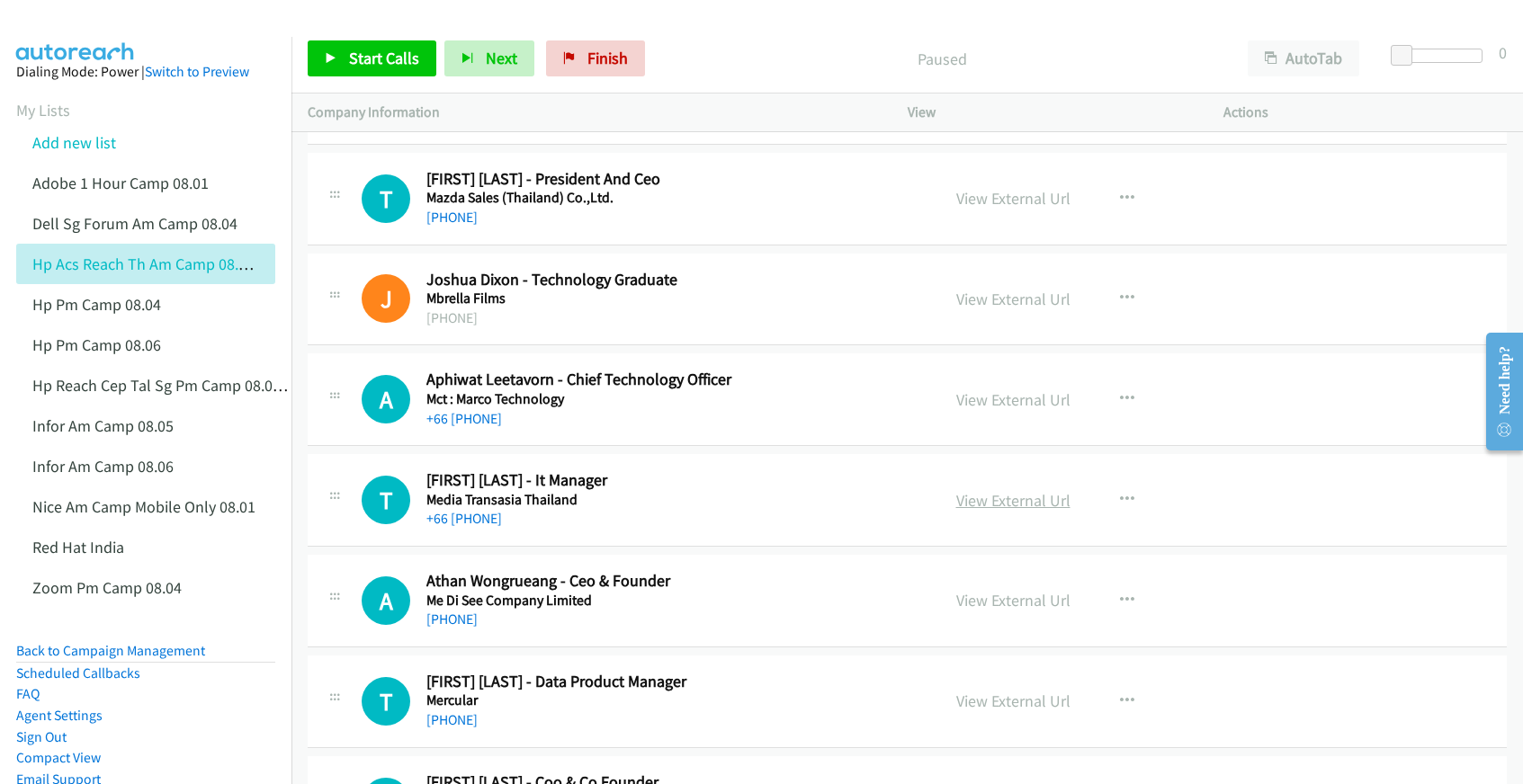 click on "View External Url" at bounding box center [1013, 500] 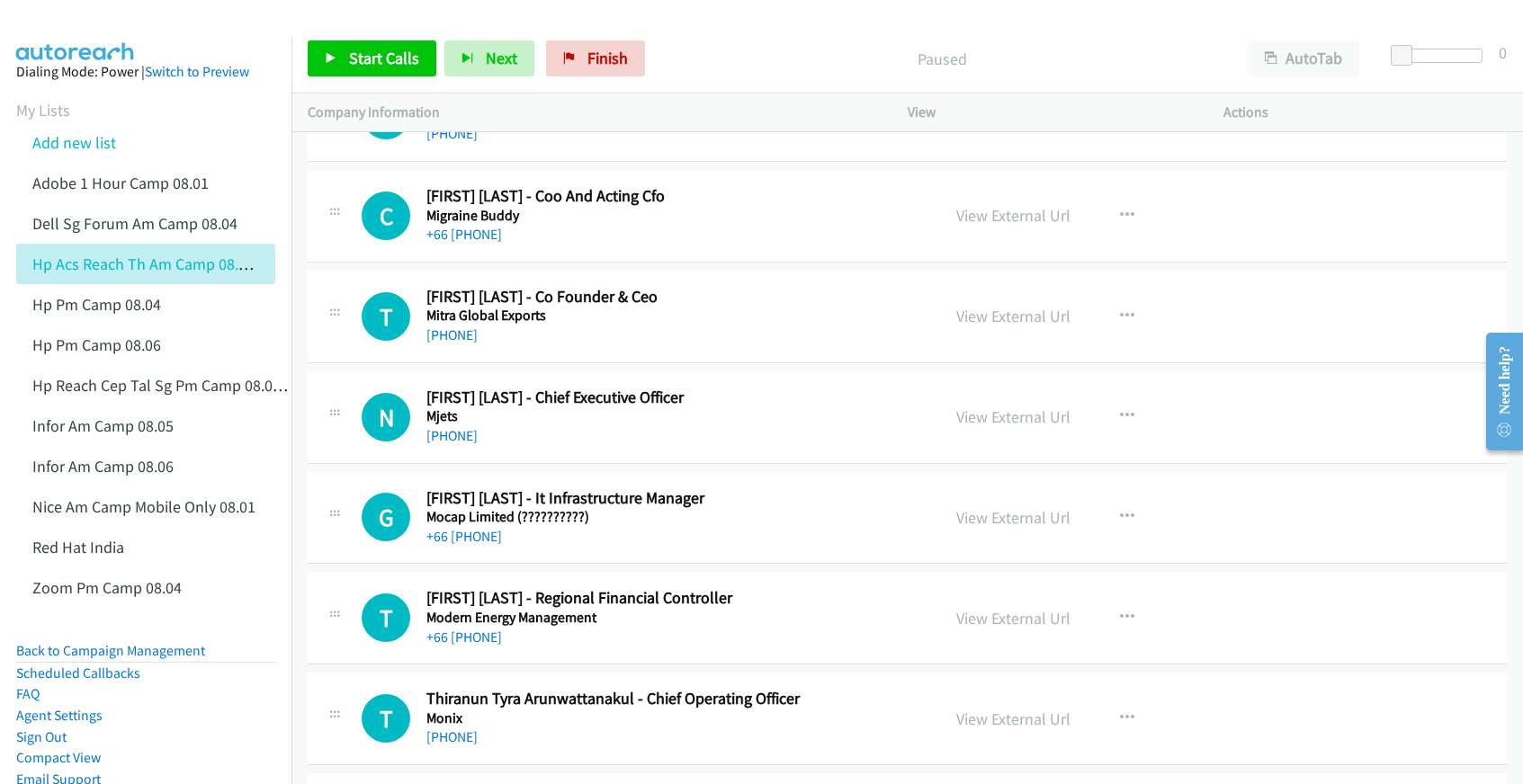 scroll, scrollTop: 3956, scrollLeft: 0, axis: vertical 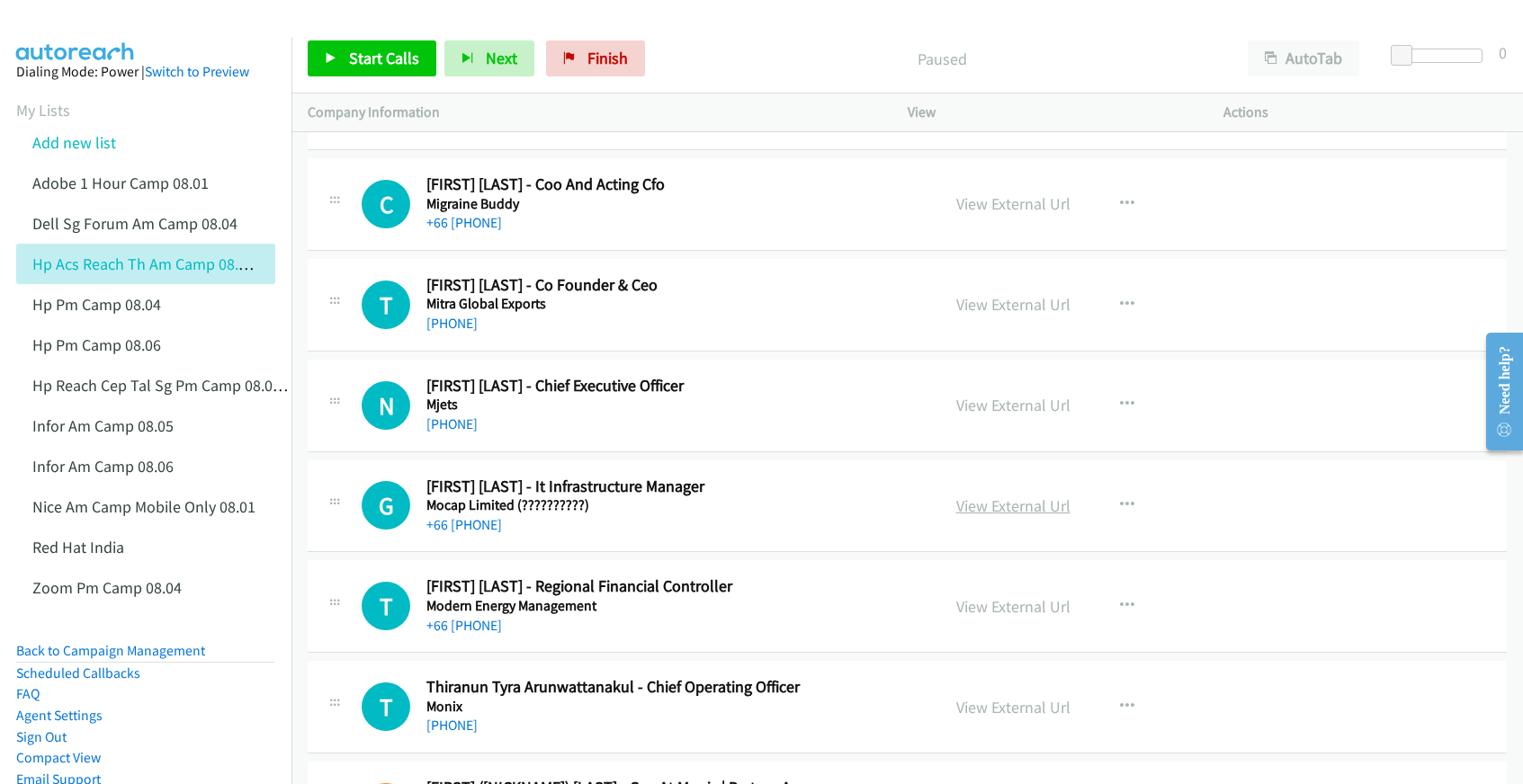 click on "View External Url" at bounding box center [1013, 505] 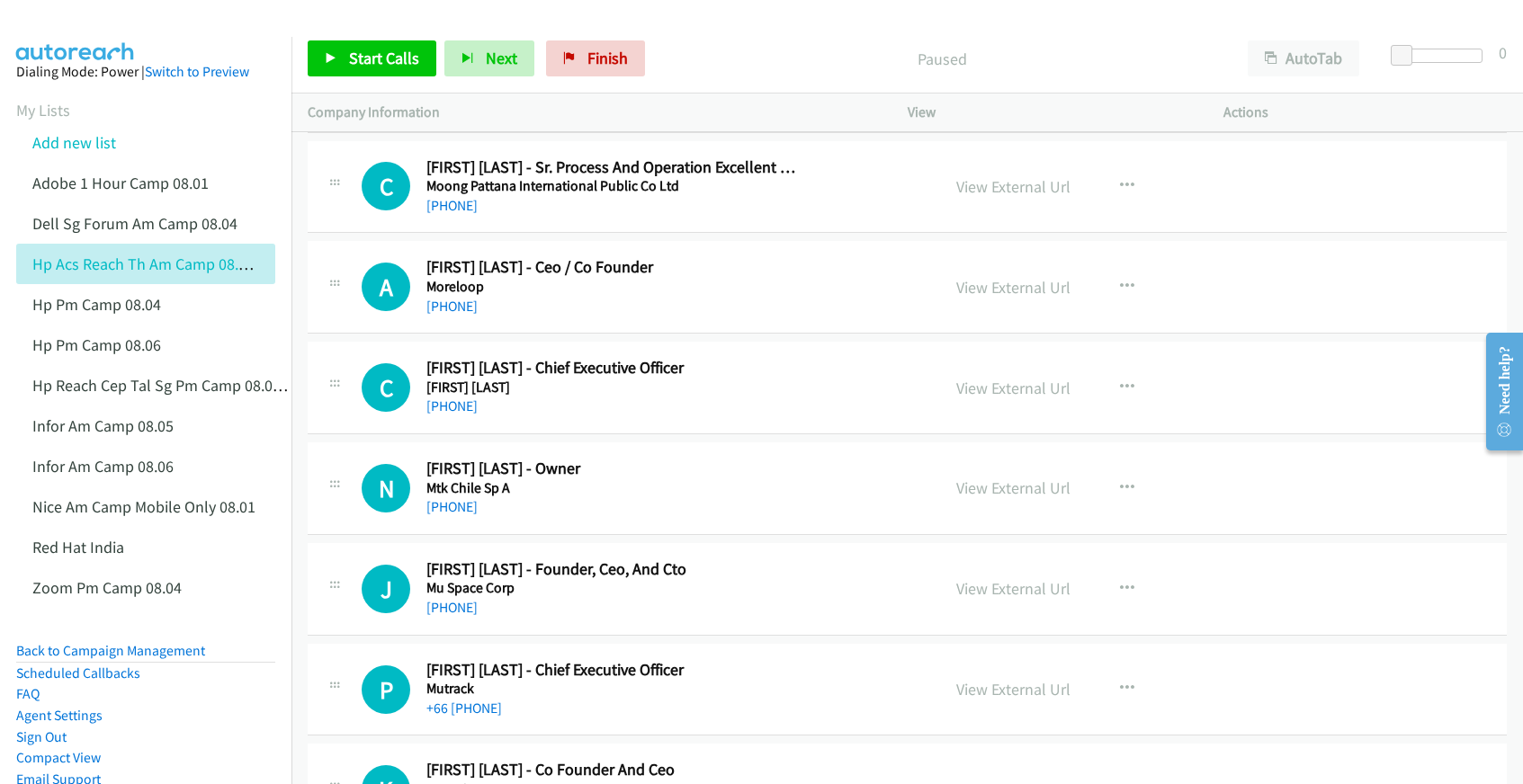scroll, scrollTop: 4855, scrollLeft: 0, axis: vertical 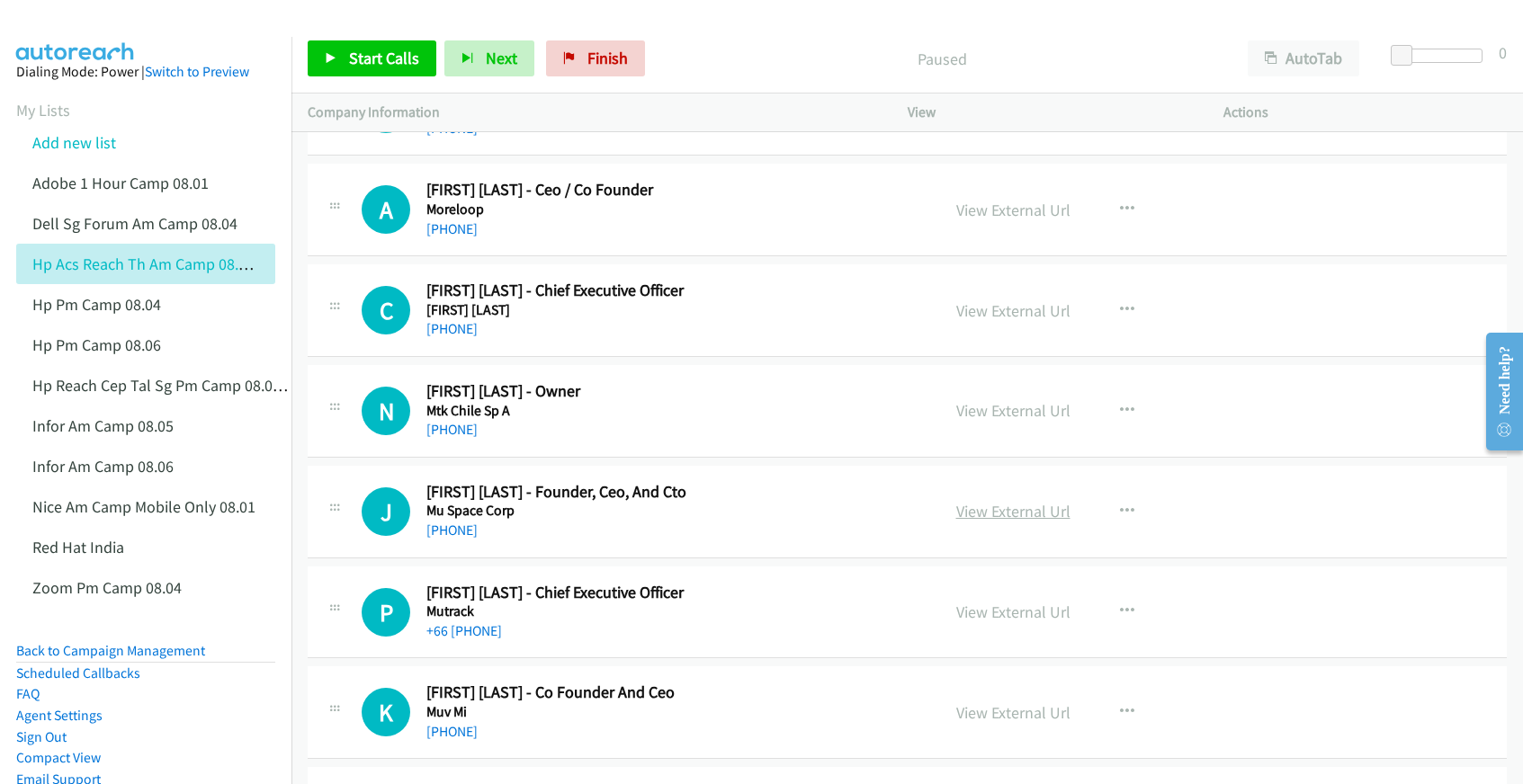 click on "View External Url" at bounding box center [1013, 511] 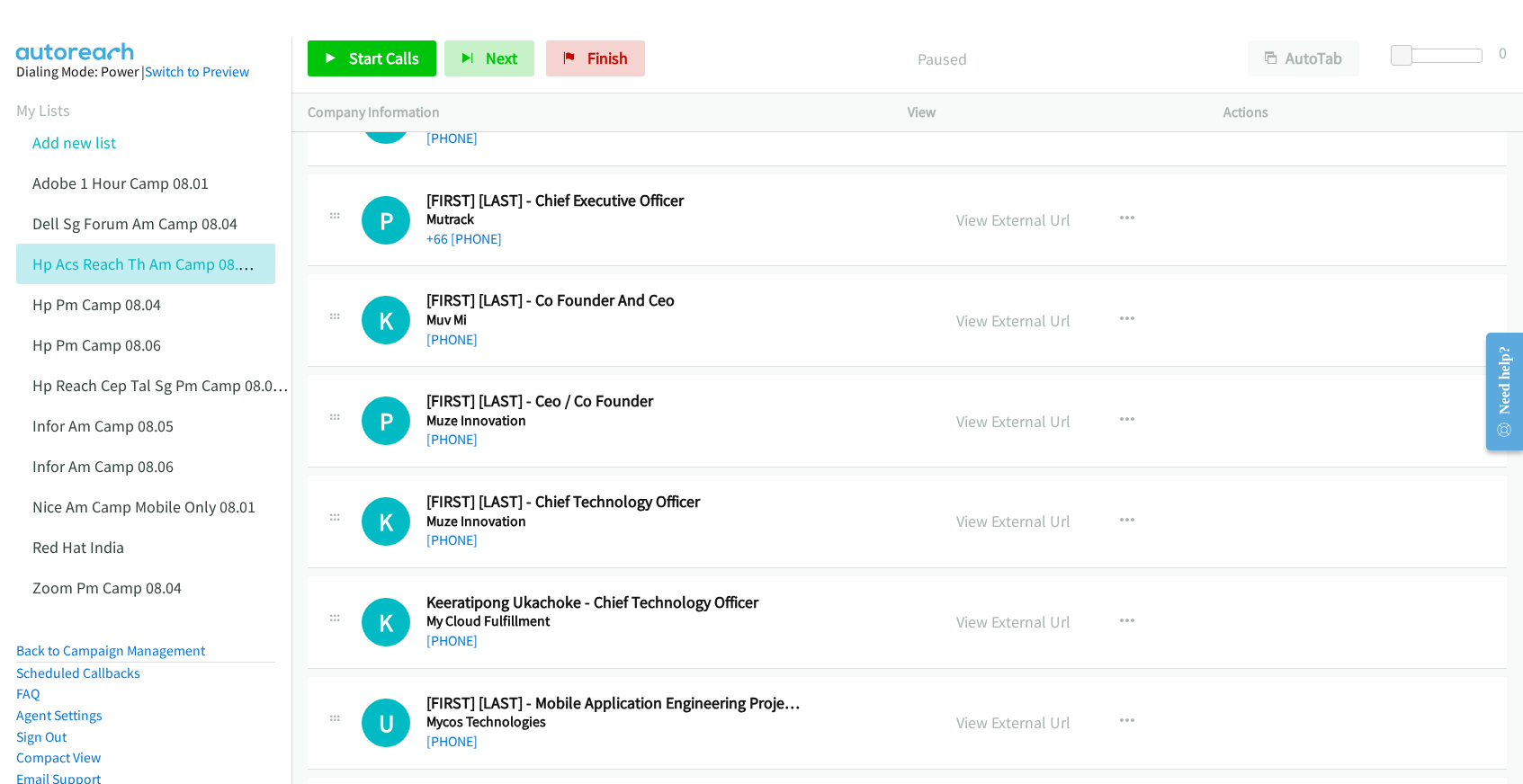 scroll, scrollTop: 5305, scrollLeft: 0, axis: vertical 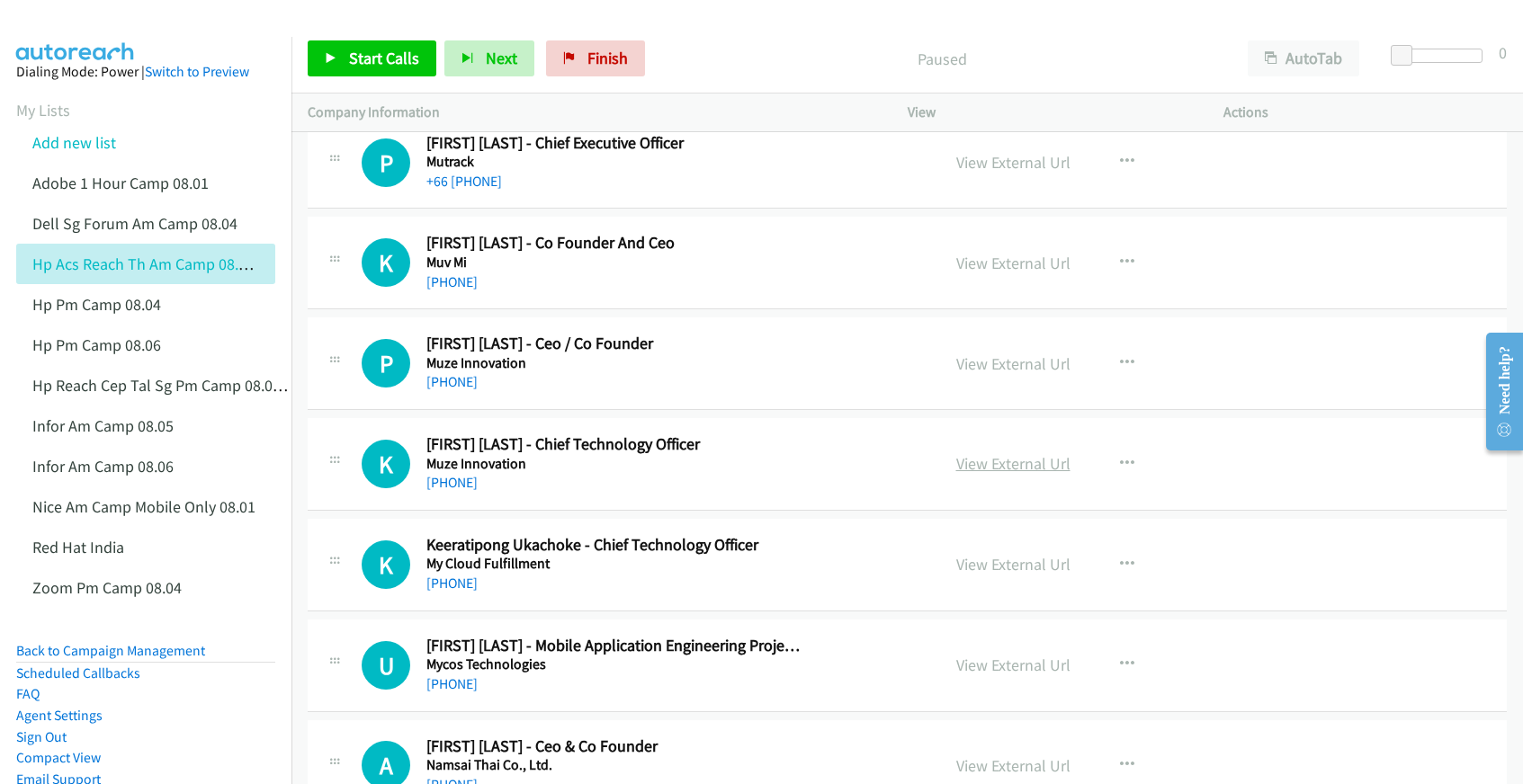 click on "View External Url" at bounding box center [1013, 463] 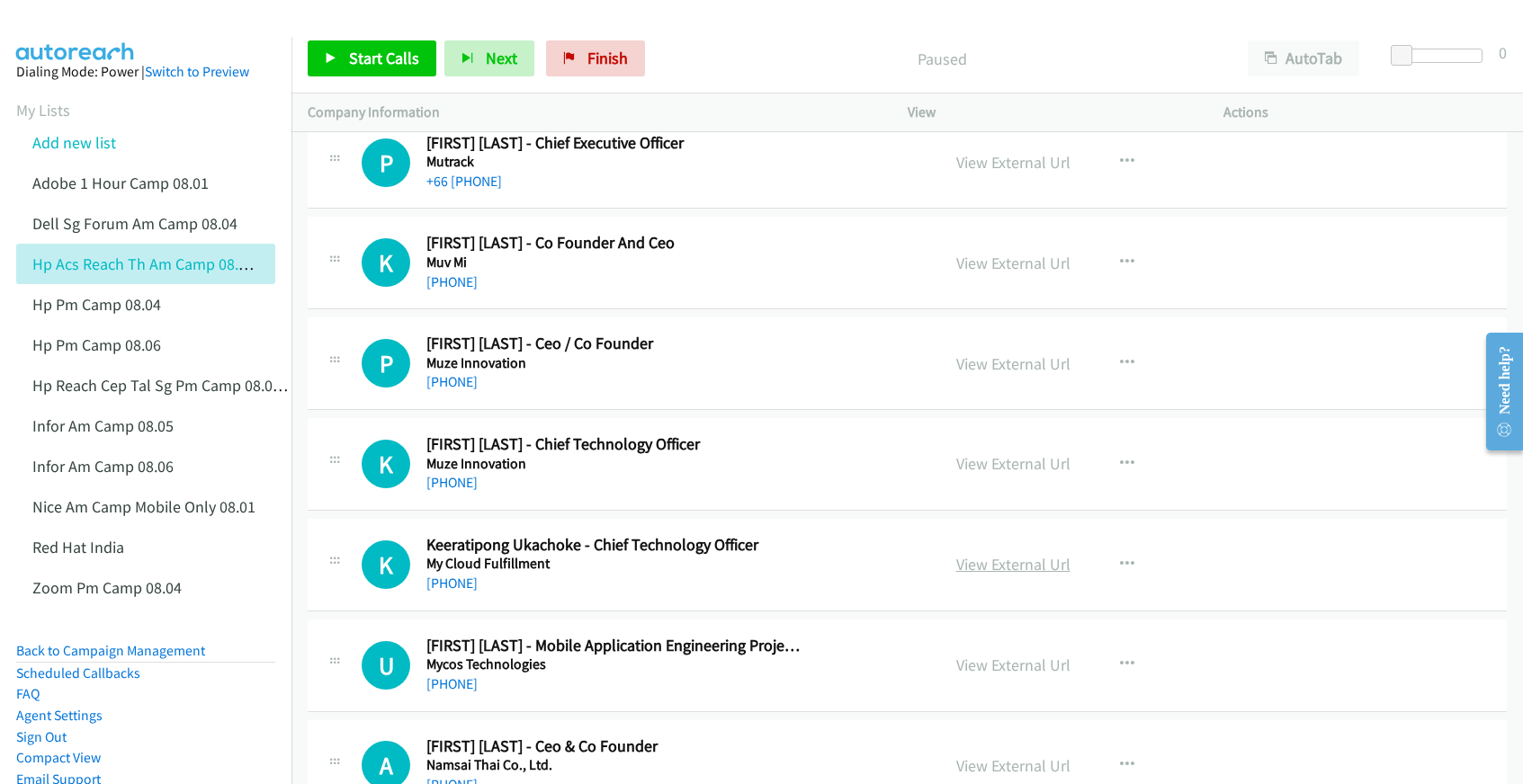 click on "View External Url" at bounding box center [1013, 564] 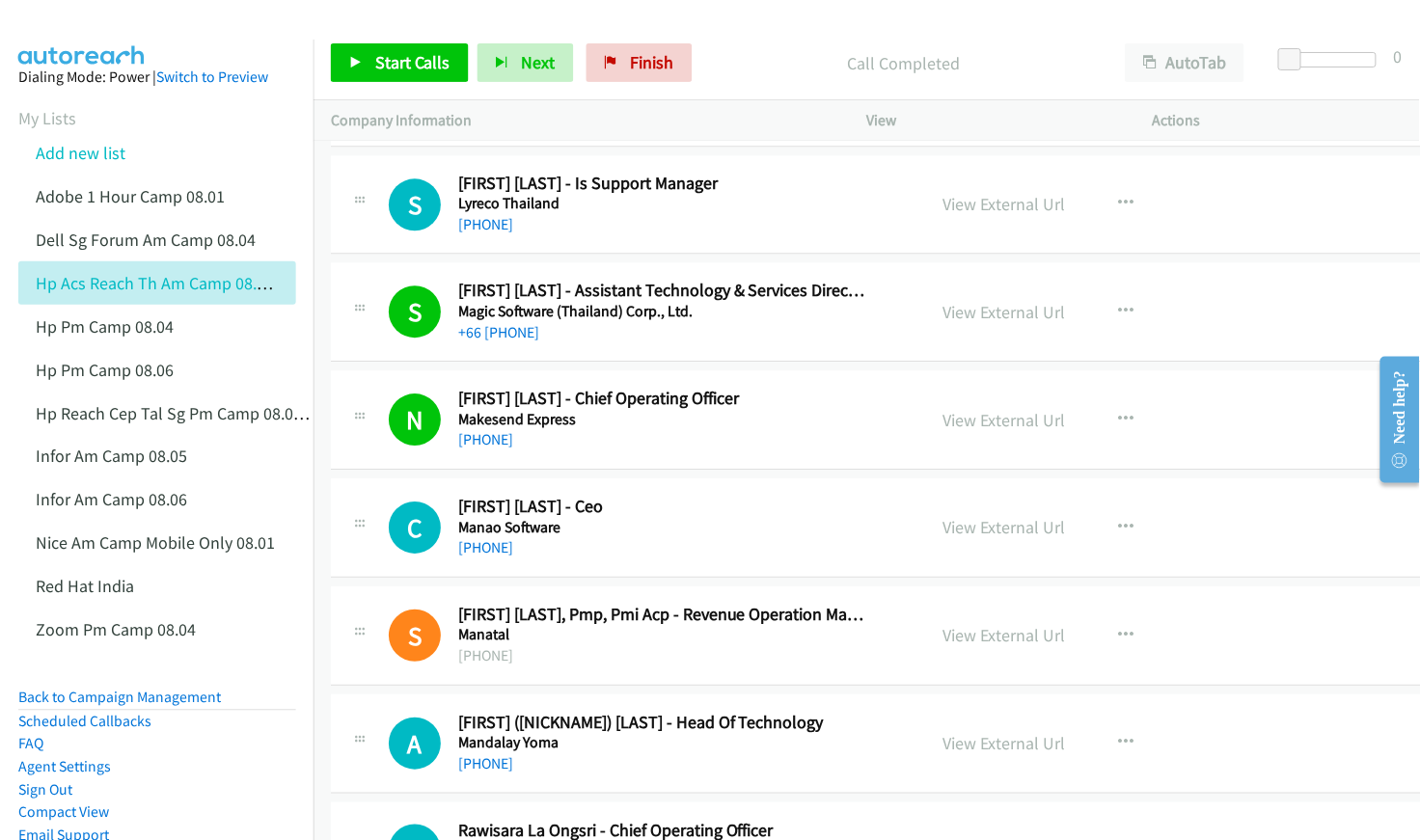 scroll, scrollTop: 2218, scrollLeft: 0, axis: vertical 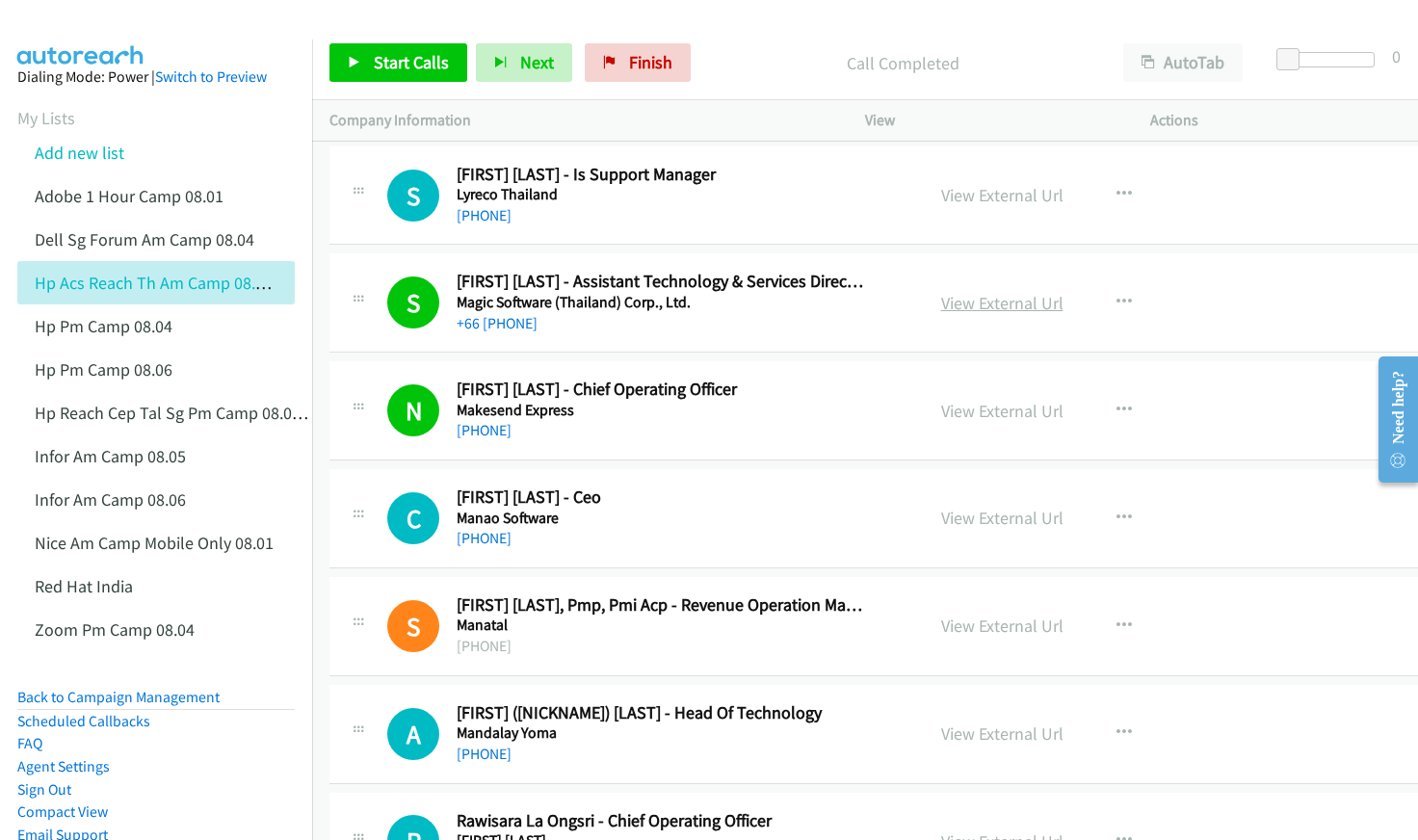 click on "View External Url" at bounding box center [1002, 302] 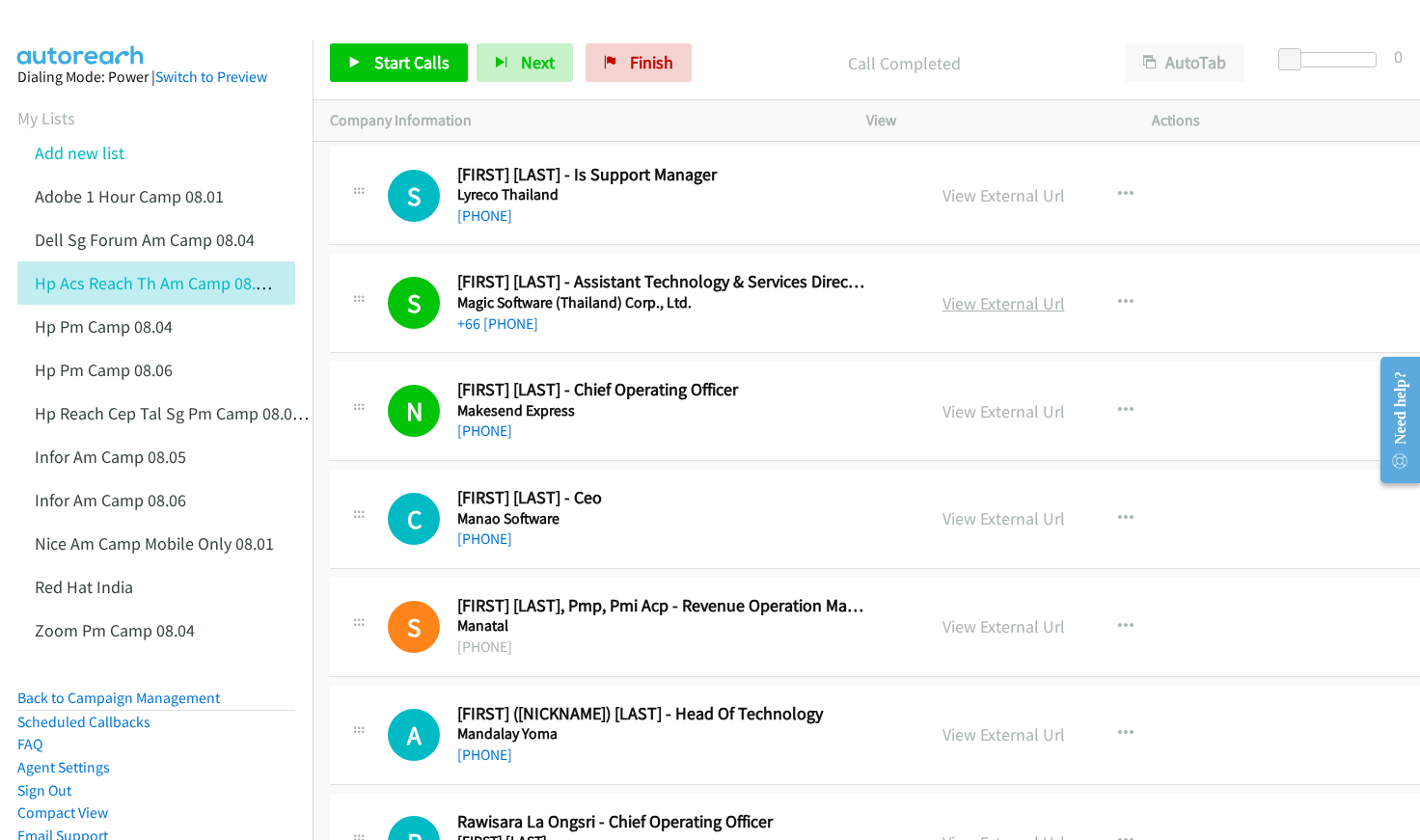 click on "View External Url" at bounding box center [1003, 303] 